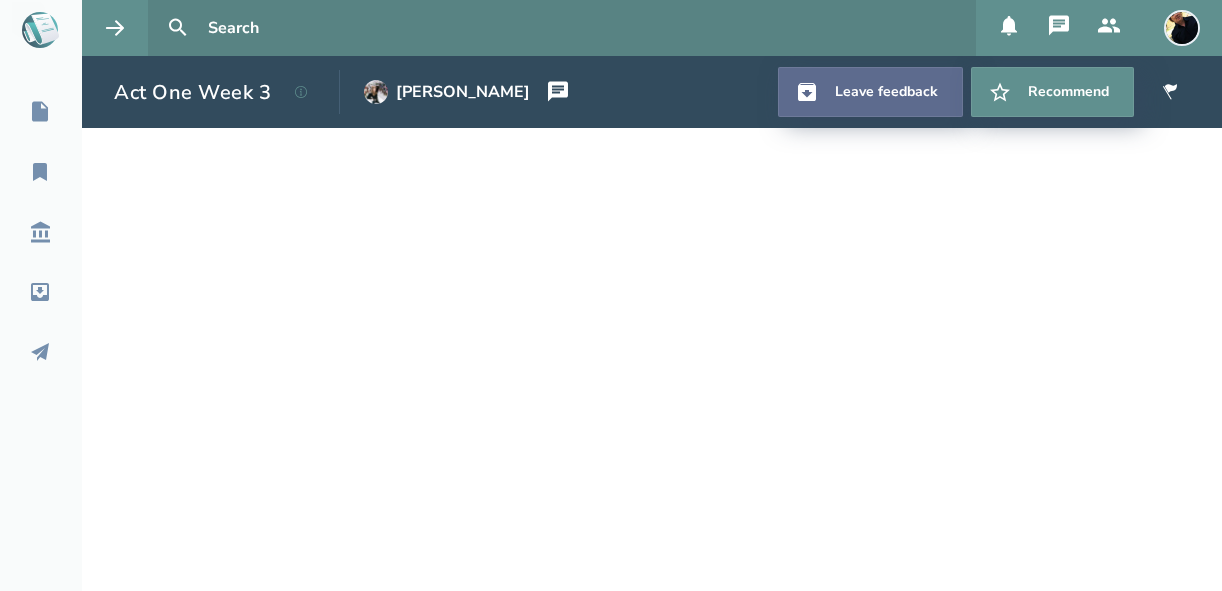 scroll, scrollTop: 0, scrollLeft: 0, axis: both 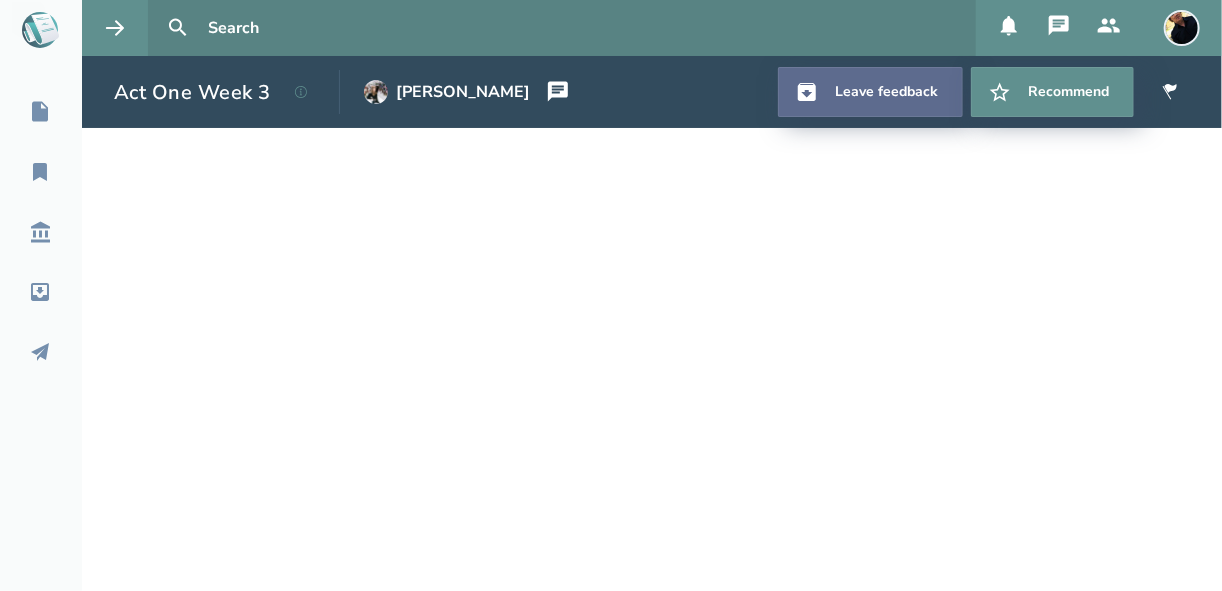 click on "Leave feedback" at bounding box center (870, 92) 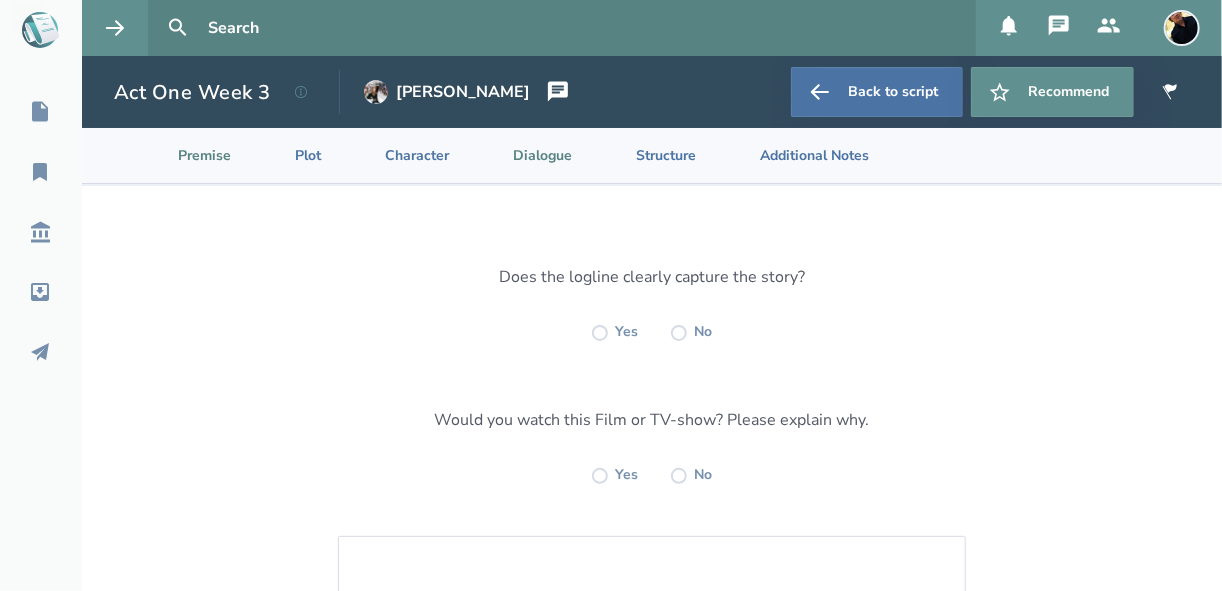 click on "Dialogue" at bounding box center (526, 155) 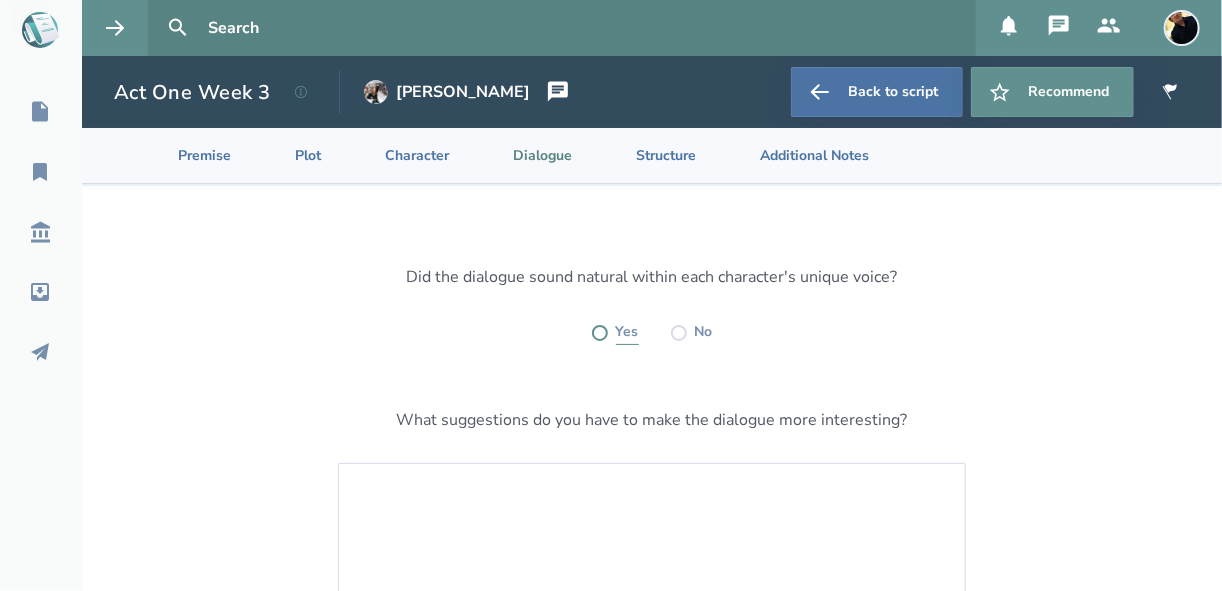 click at bounding box center (600, 333) 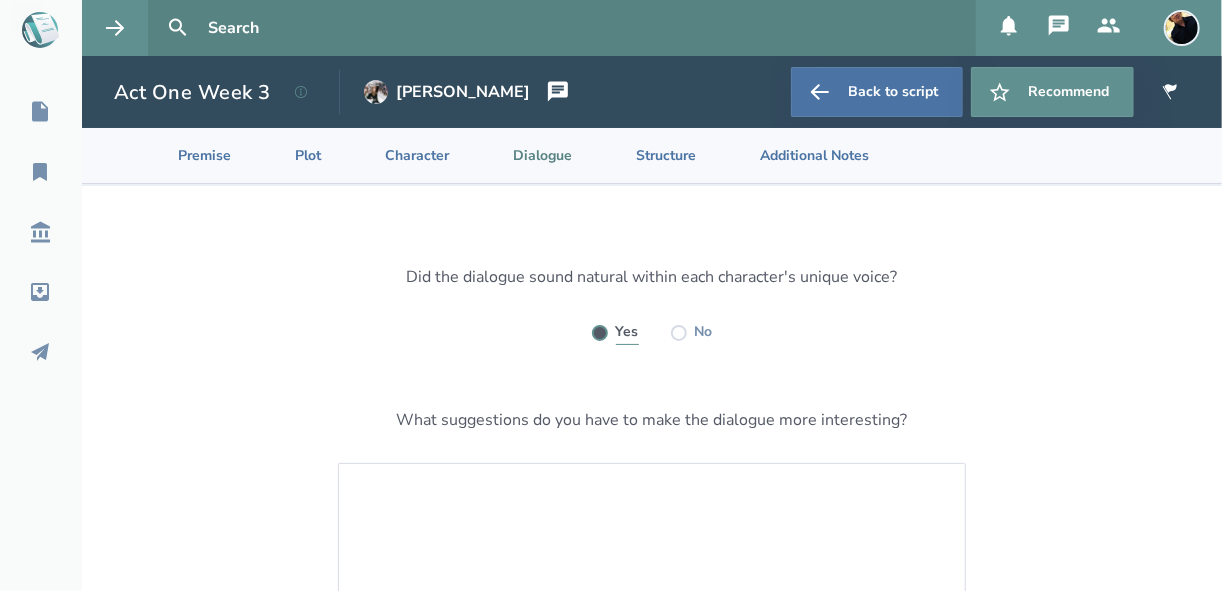 radio on "true" 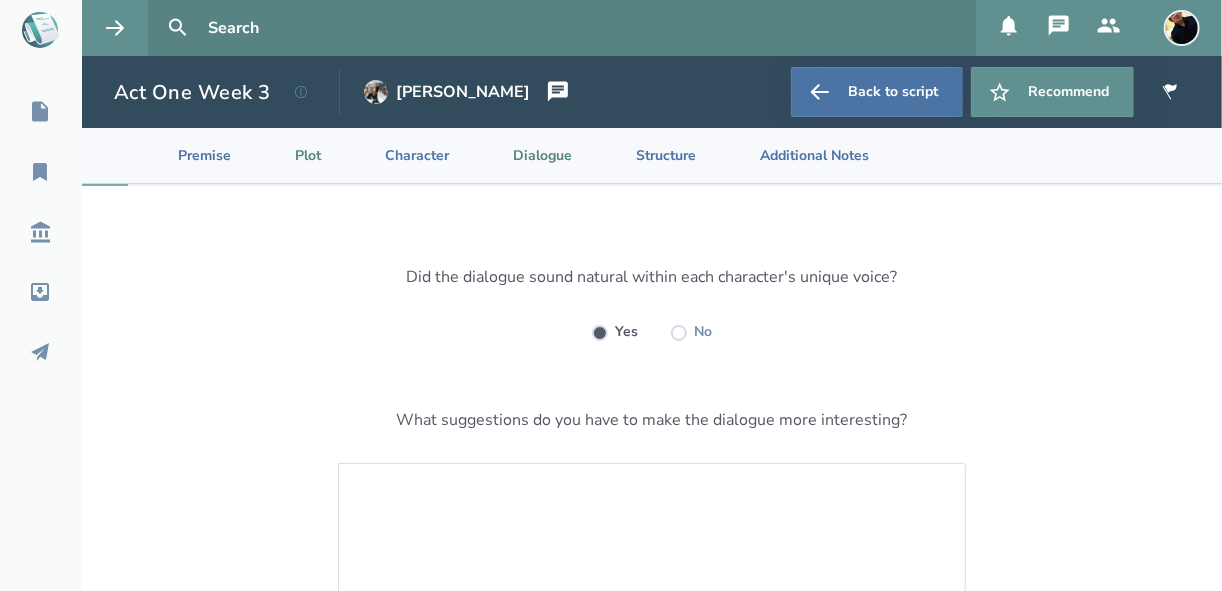 click on "Plot" at bounding box center [292, 155] 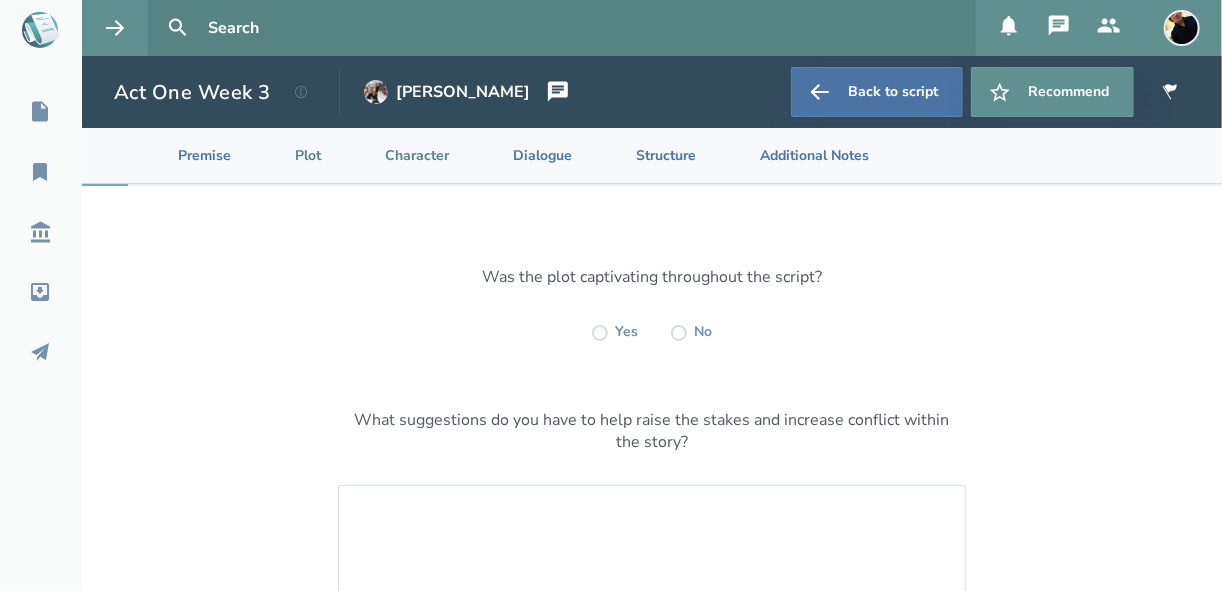 click on "Character" at bounding box center [401, 155] 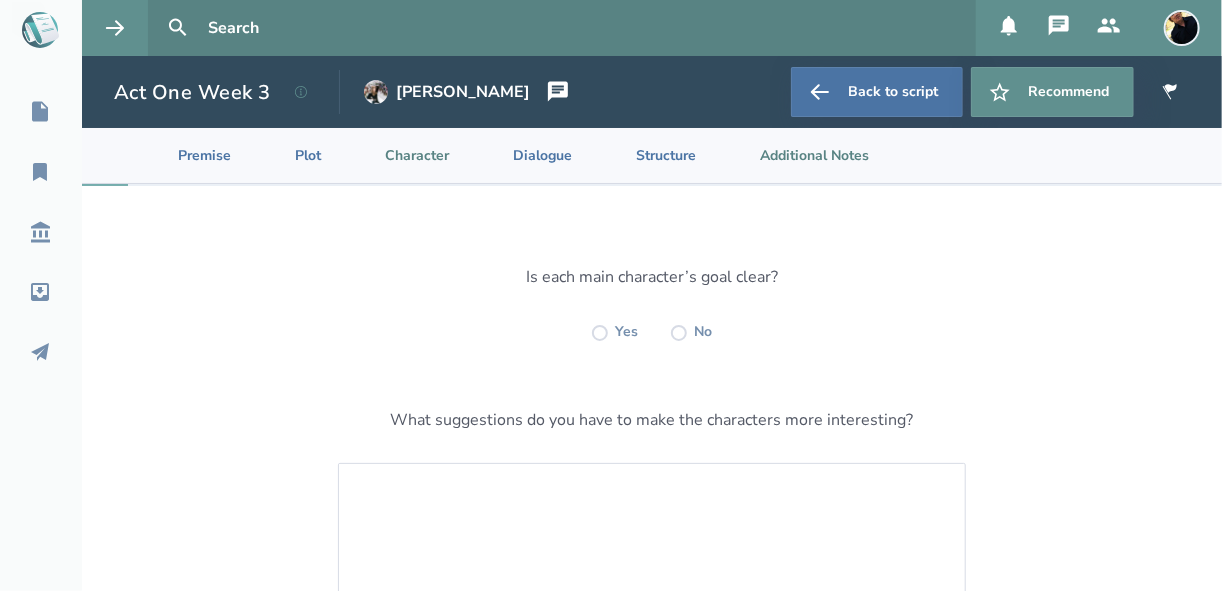 click on "Additional Notes" at bounding box center [798, 155] 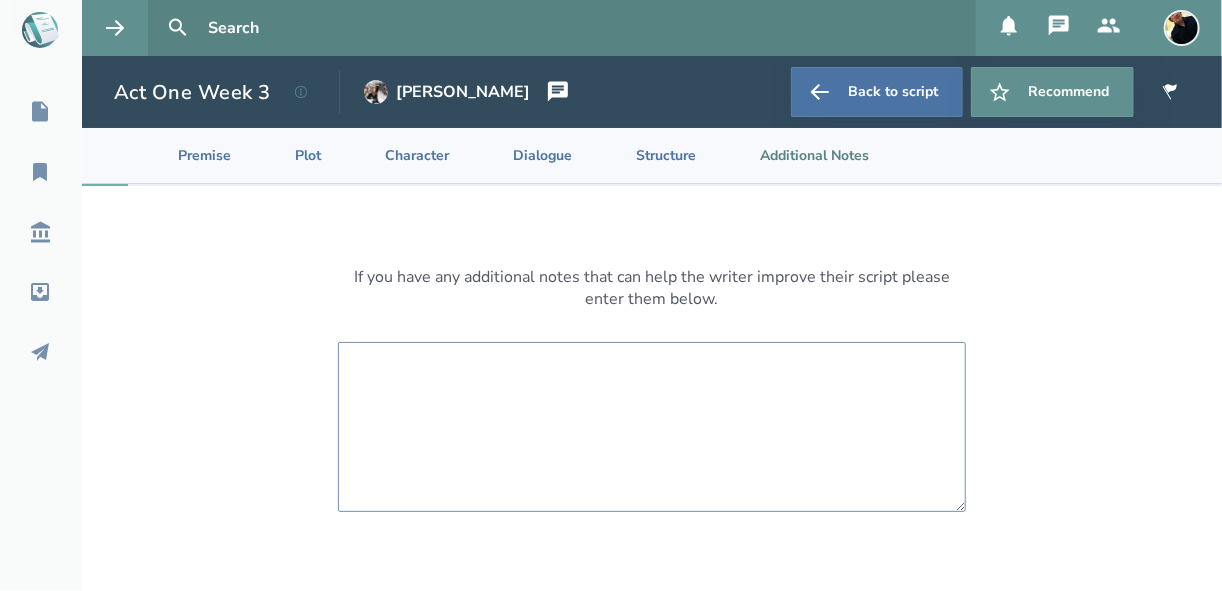 click at bounding box center (652, 427) 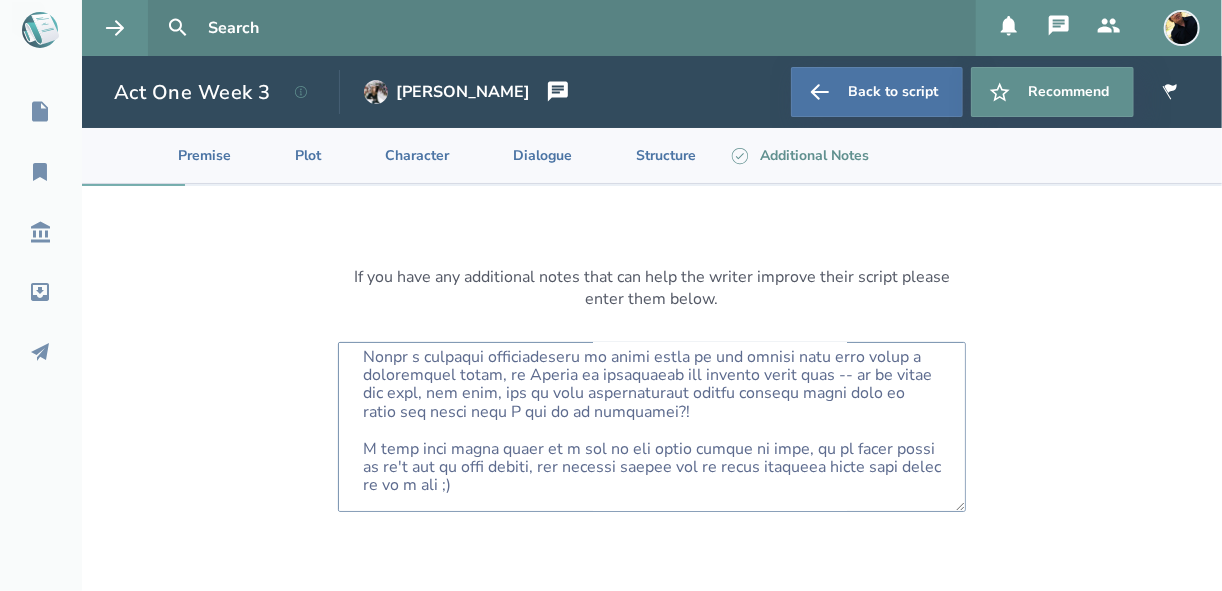 scroll, scrollTop: 668, scrollLeft: 0, axis: vertical 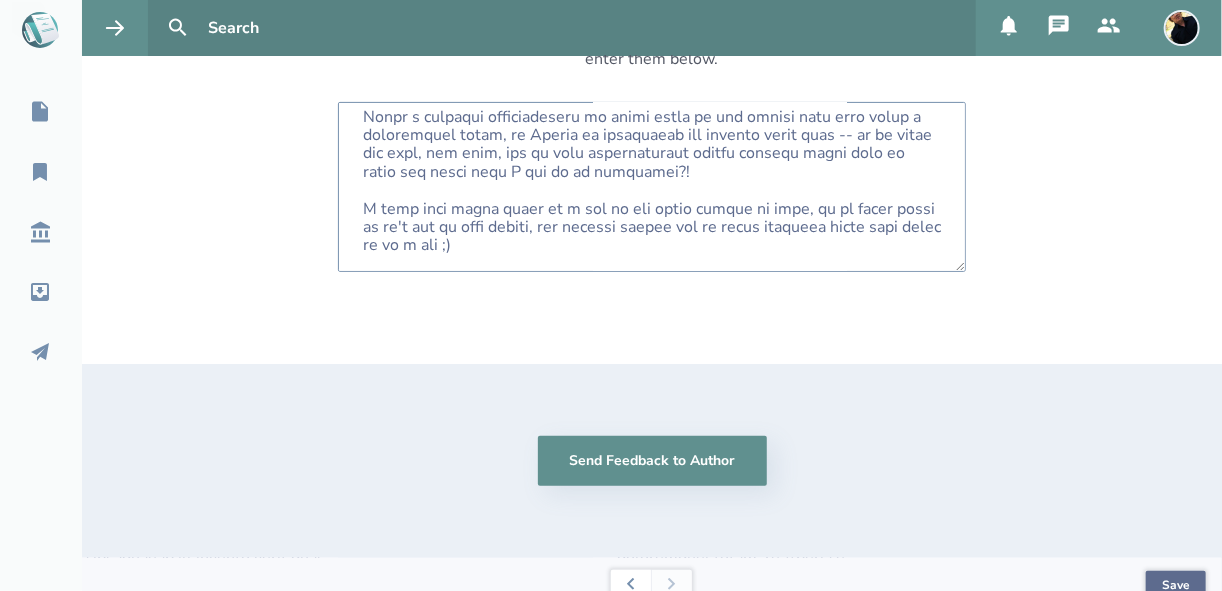 type on "That's a perfect name for the principal, and I like the part in his description where it says "...and tired of these dang kids."
When I was reading [PERSON_NAME]'s first line, and this isn't anything you did or something negative, but I was hearing him speaking with a British accent, like the forlorn kids in those 19th century English boarding houses in a [PERSON_NAME] story!
The dialogue exchange and pacing is good.
The only thing I can think of to maybe make your story stronger, would be to have something more going on than just the exchange between the principal and the two students.
Here's what I mean. Maybe things are worse...maybe [PERSON_NAME] has a secret, like a ferret that he's hiding in his pocket, and he's restless and trying to get the meeting with [PERSON_NAME] over with so he can get out of there before the [PERSON_NAME] escapes, or is discovered.
Or maybe [PERSON_NAME] was in the middle of an on-line poker championship, and now he's getting interrupted with this nonsense. So his attention is divided between the kids an..." 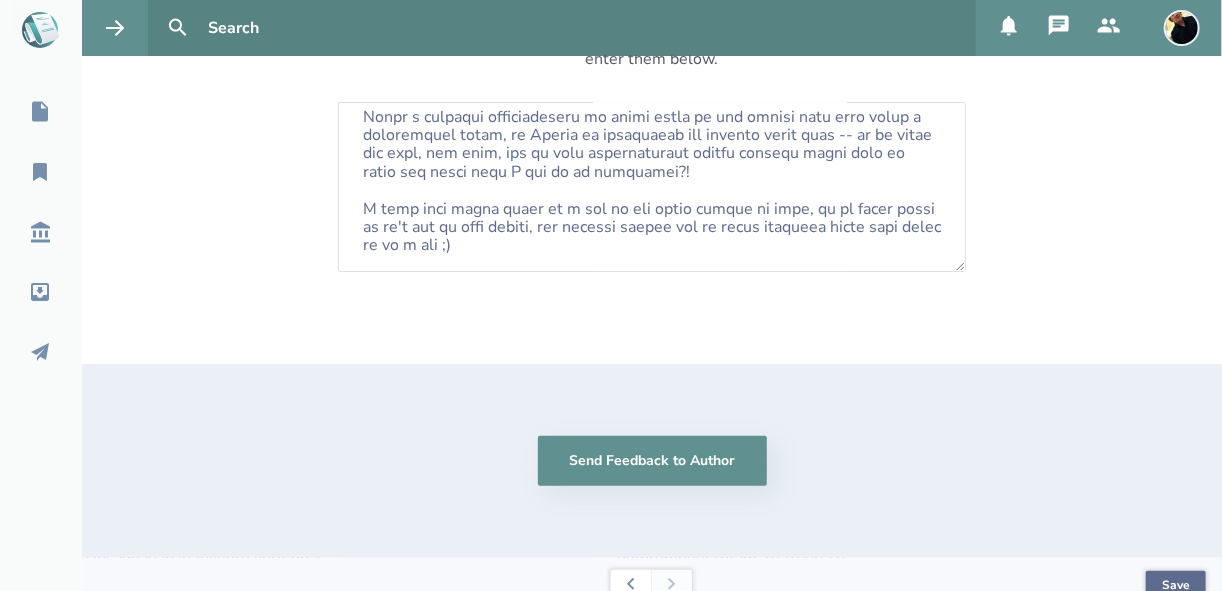 click on "Save" at bounding box center (1176, 586) 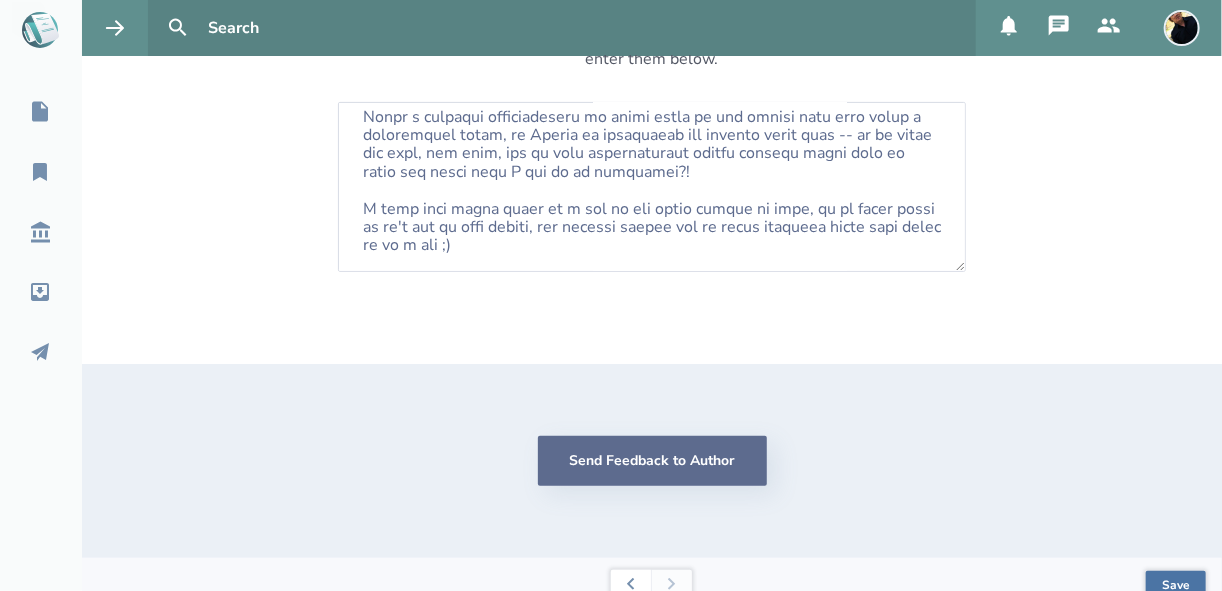 click on "Send Feedback to Author" at bounding box center (652, 461) 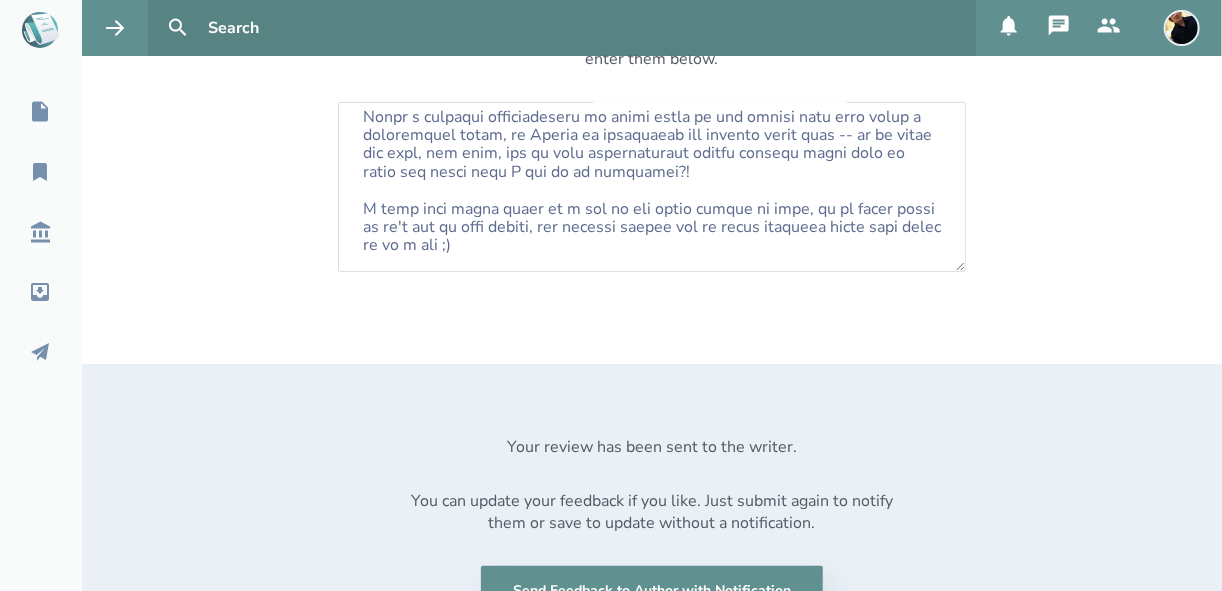 click 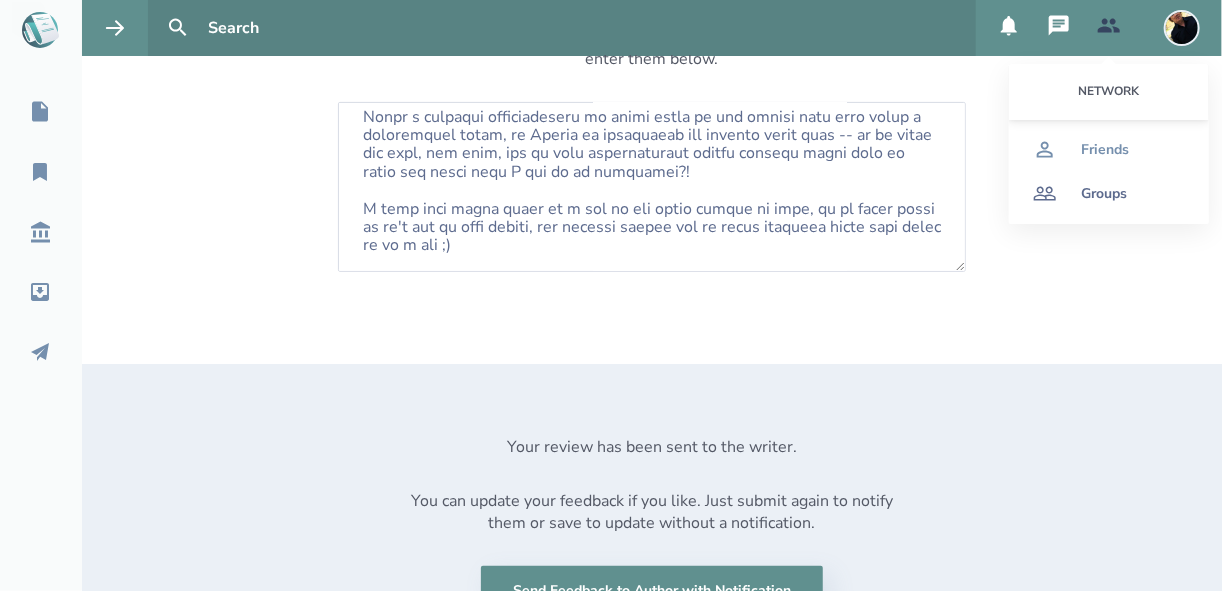 click on "Groups" at bounding box center (1104, 194) 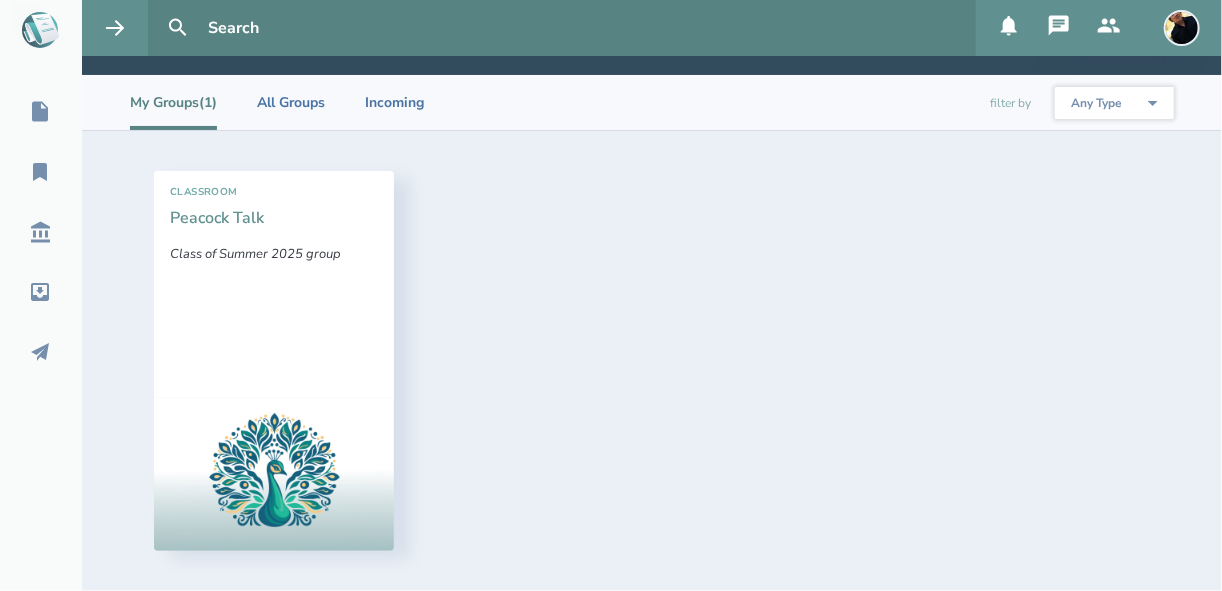 click on "Peacock Talk" at bounding box center (217, 218) 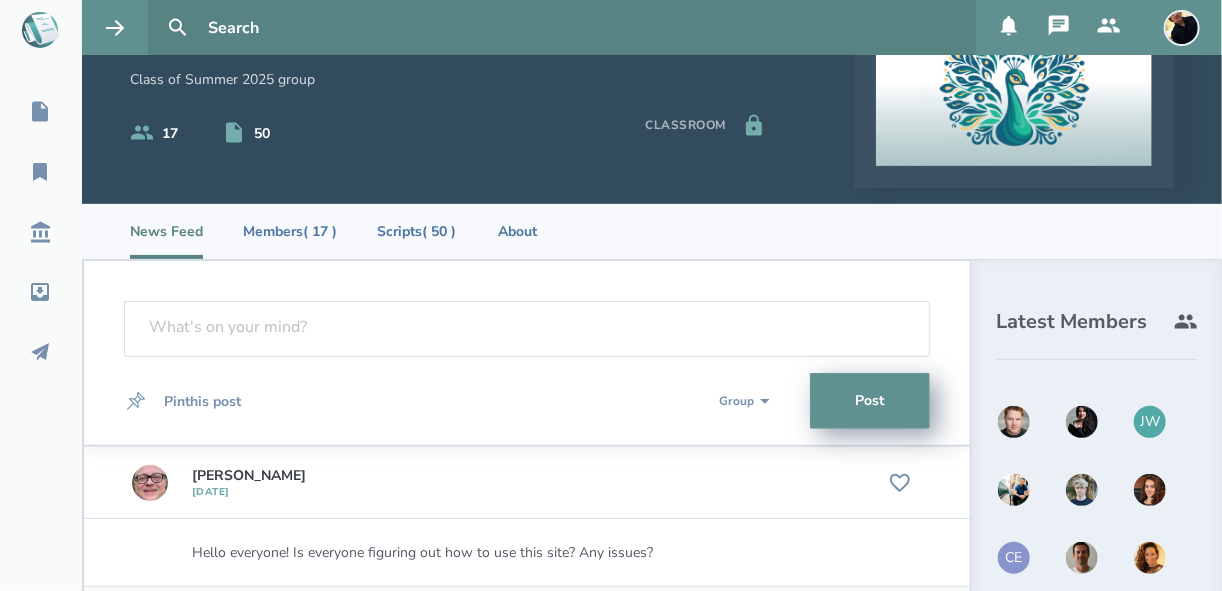 scroll, scrollTop: 0, scrollLeft: 0, axis: both 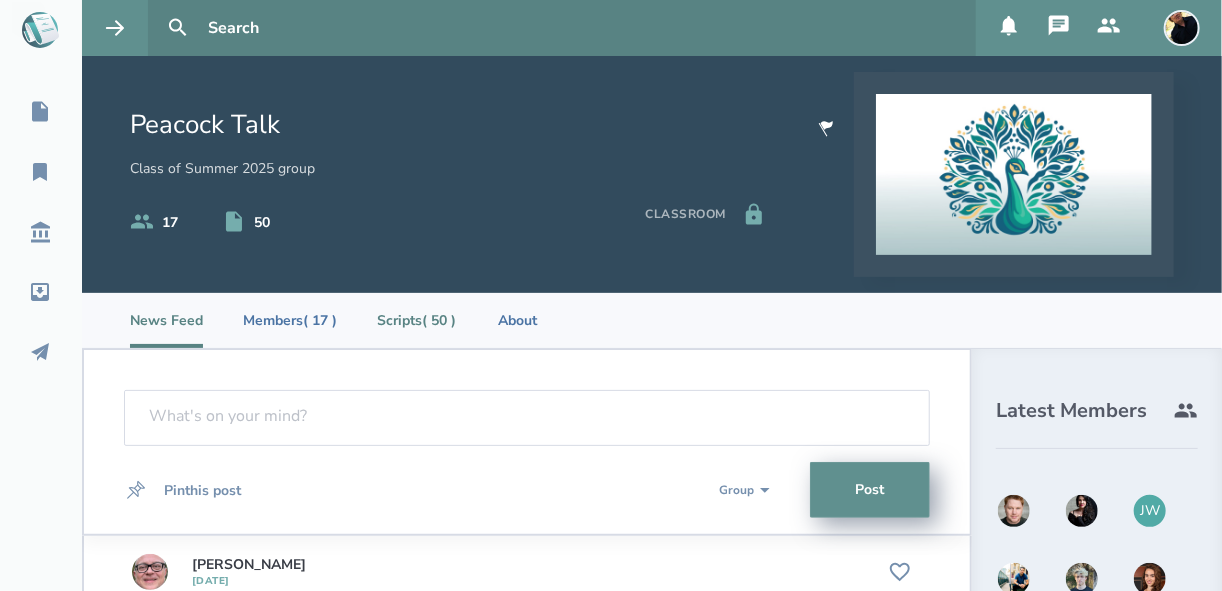 click on "Scripts  ( 50 )" at bounding box center [416, 320] 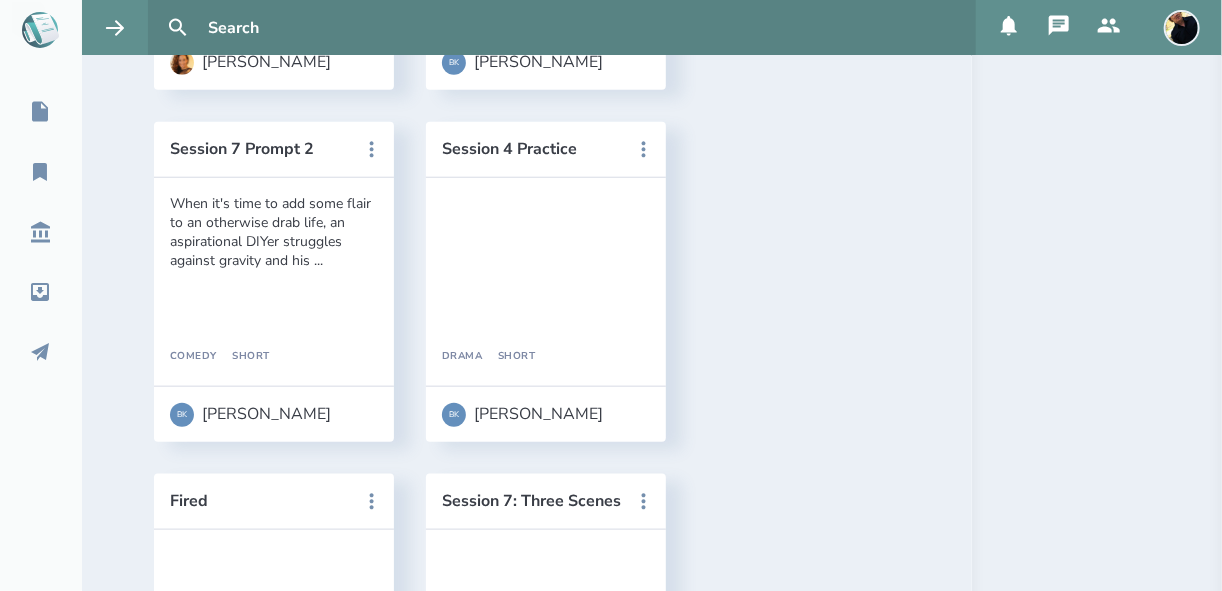 scroll, scrollTop: 3760, scrollLeft: 0, axis: vertical 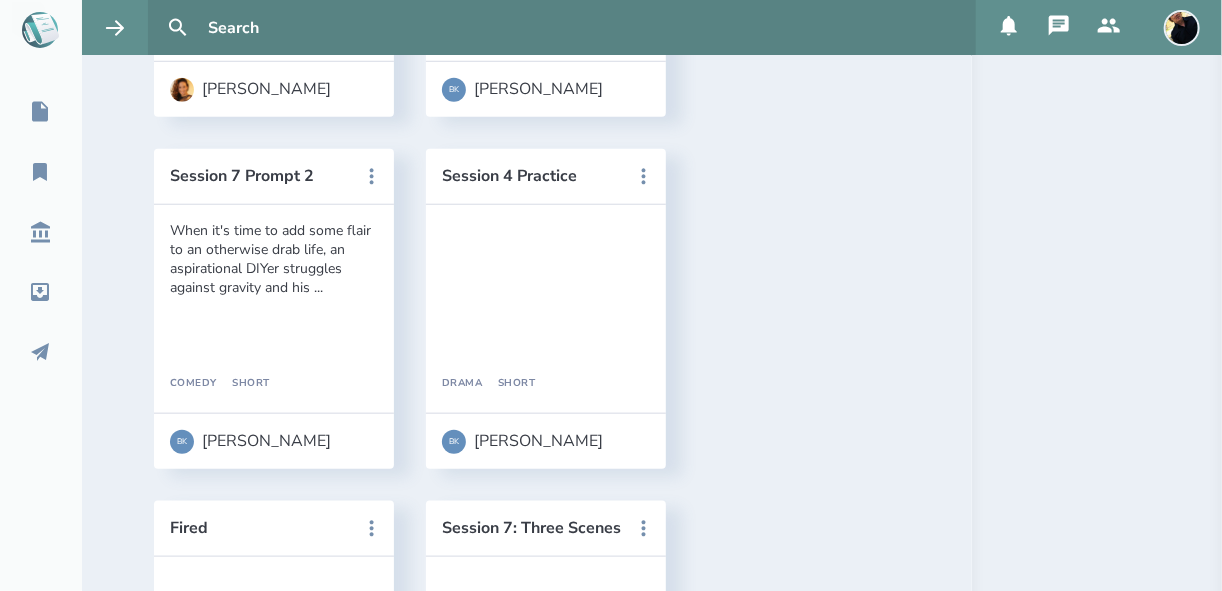 click on "Homework, Session Seven: "Dragons"" at bounding box center [532, 1936] 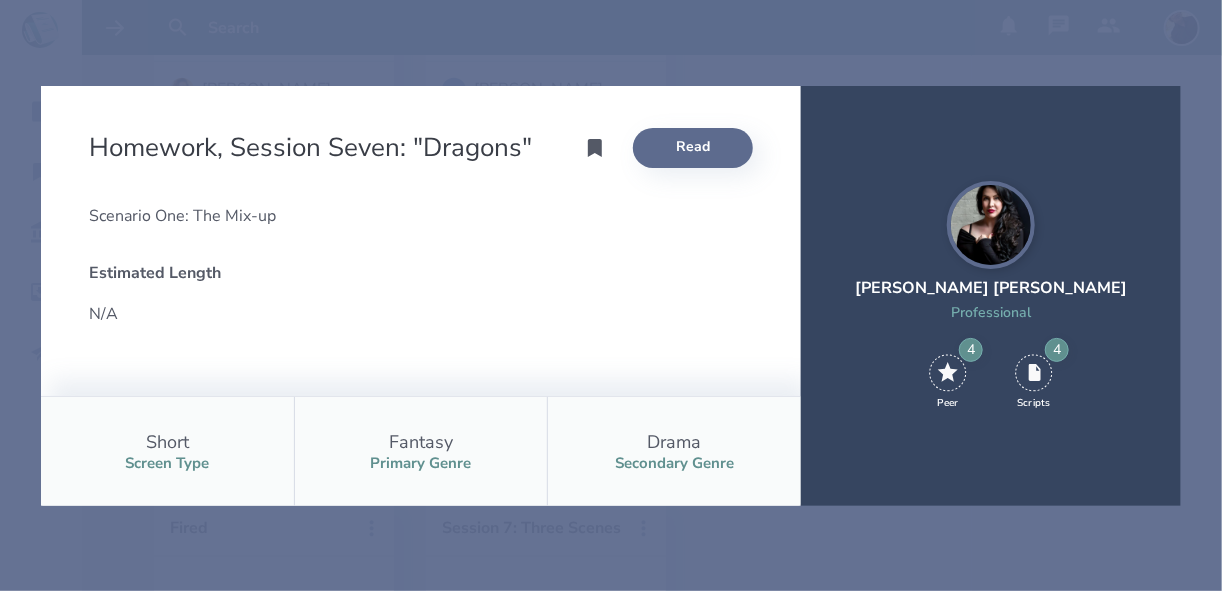 click on "Read" at bounding box center (693, 148) 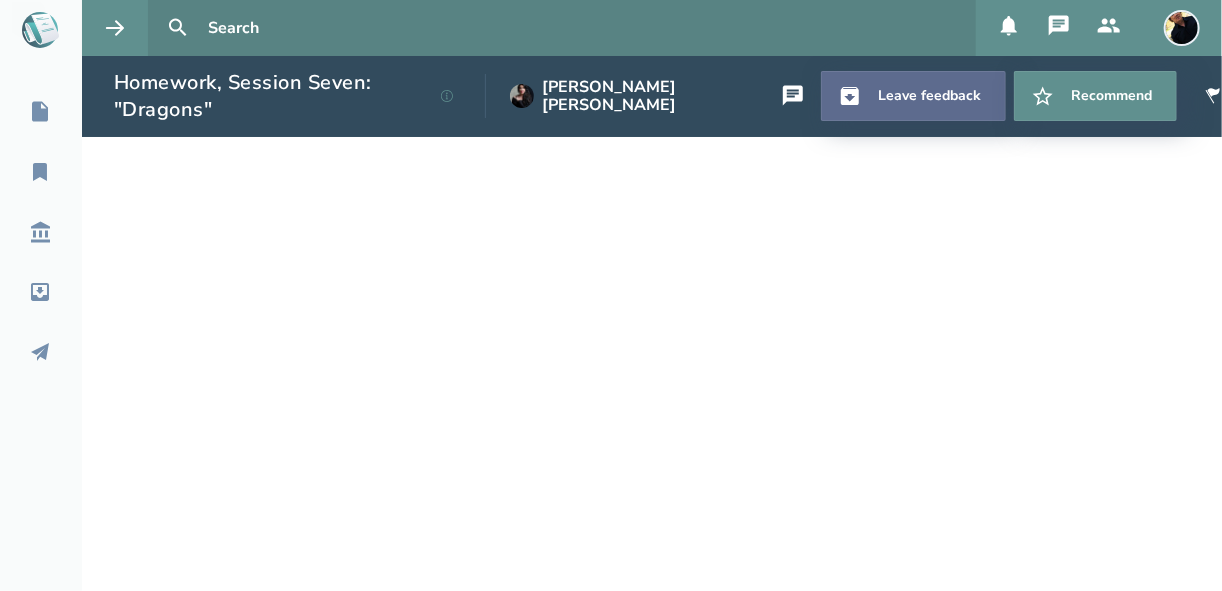 click on "Leave feedback" at bounding box center (913, 96) 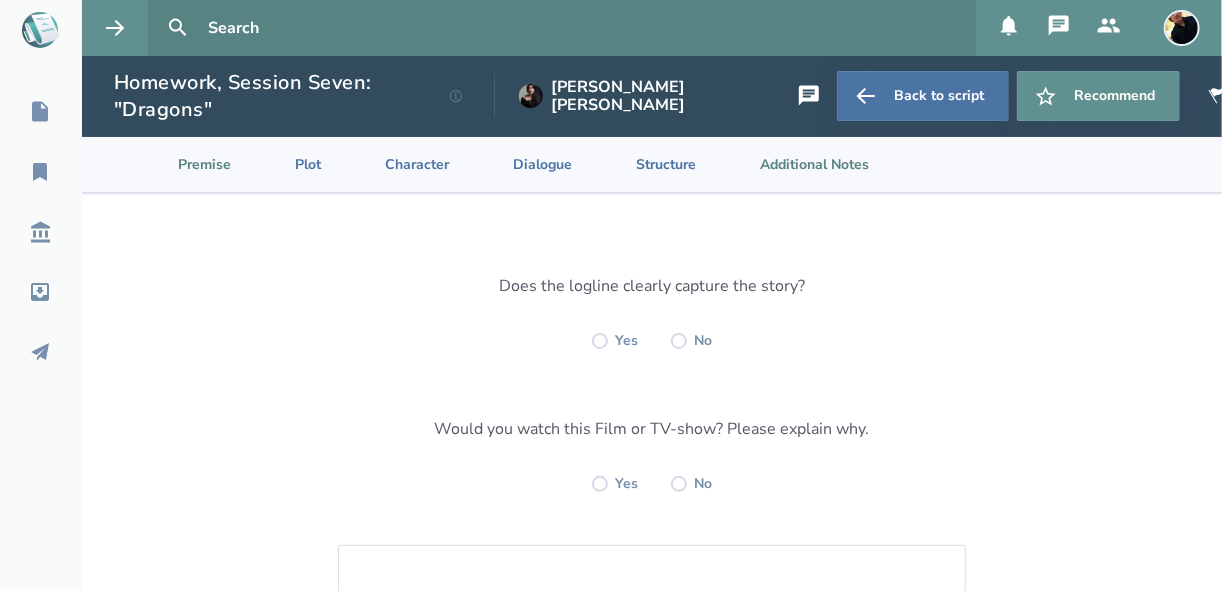 click on "Additional Notes" at bounding box center [798, 164] 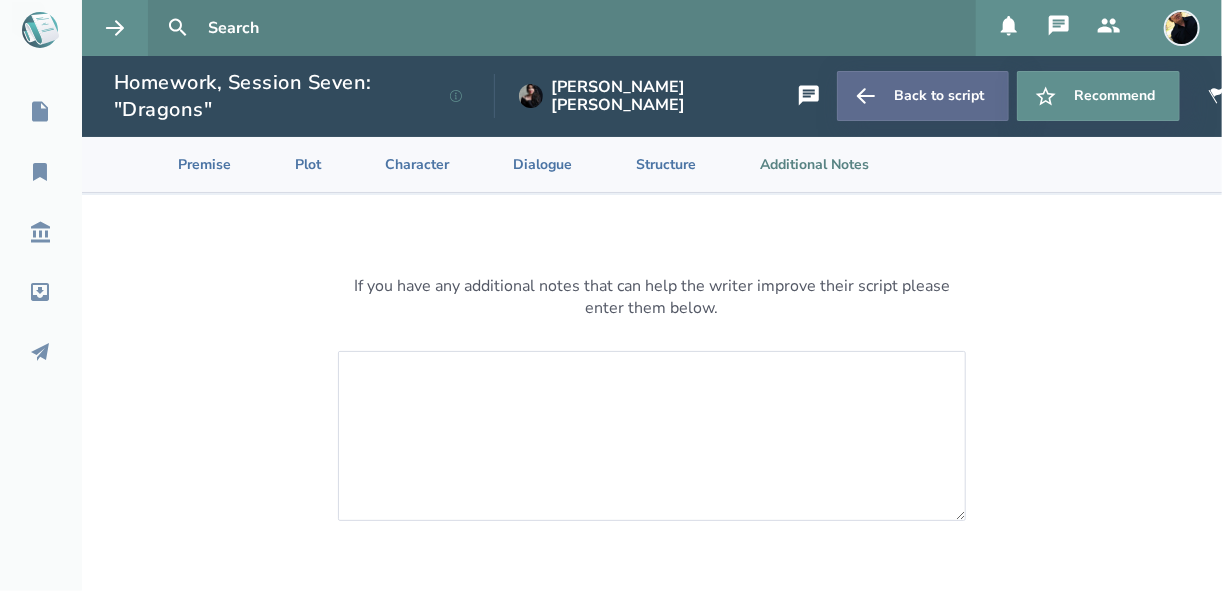 click on "Back to script" at bounding box center (923, 96) 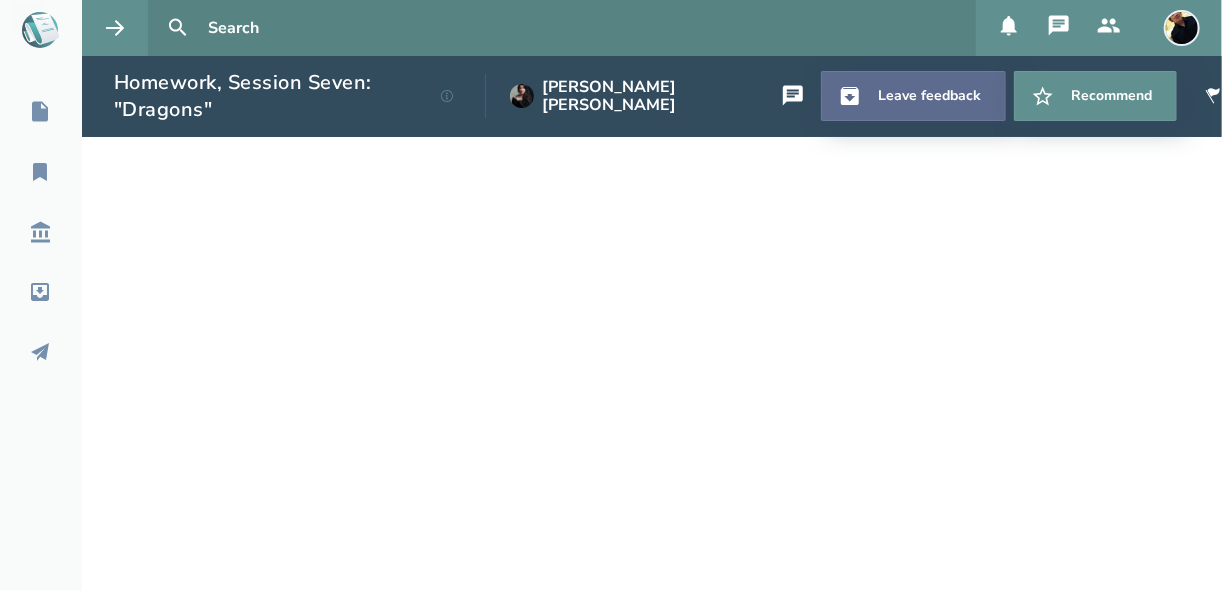 click on "Leave feedback" at bounding box center [913, 96] 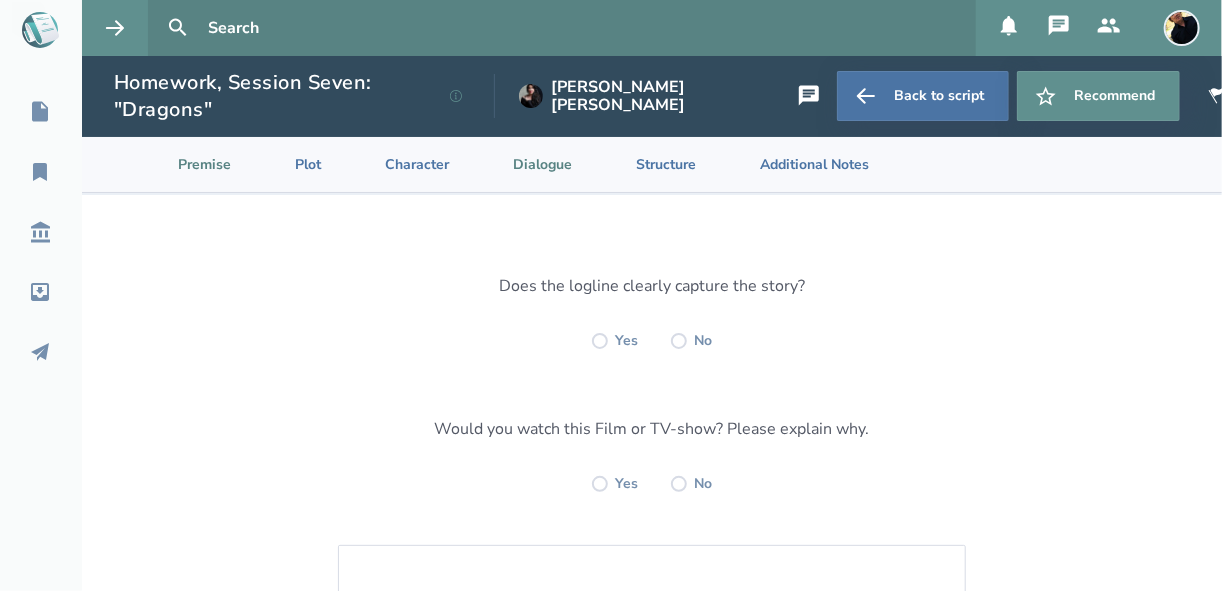 click on "Dialogue" at bounding box center (526, 164) 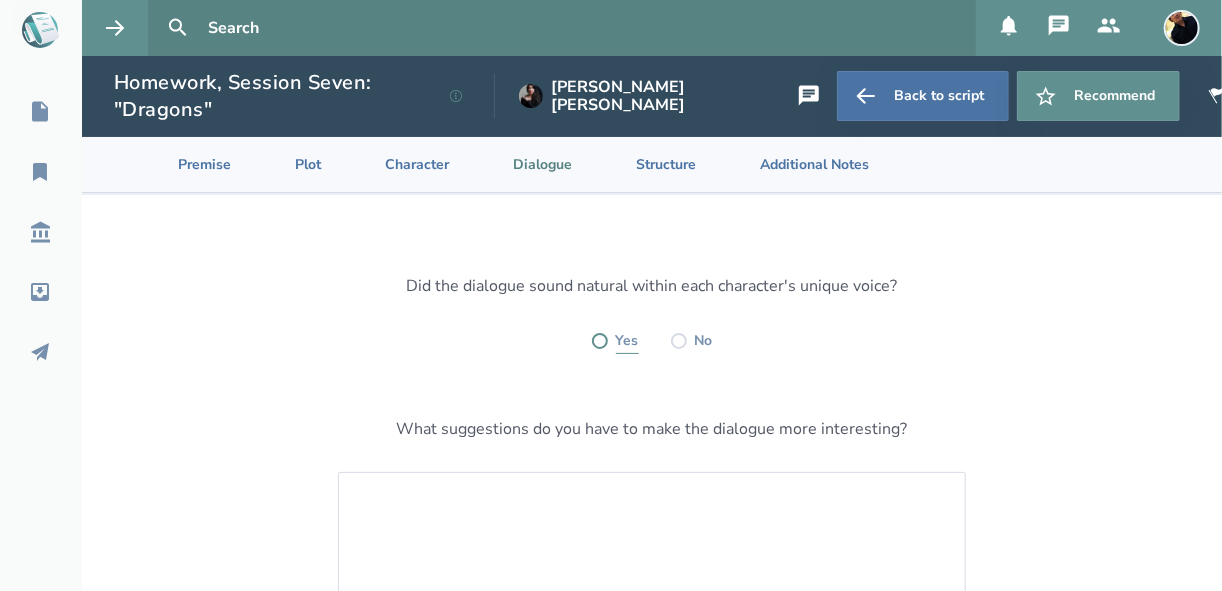 click at bounding box center [600, 341] 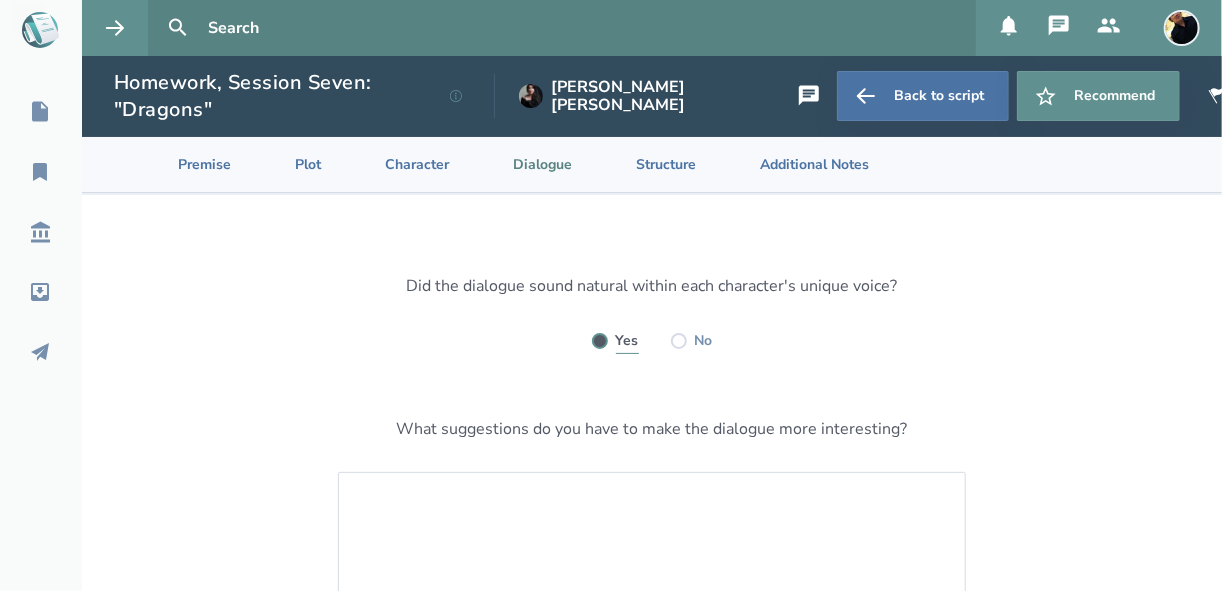radio on "true" 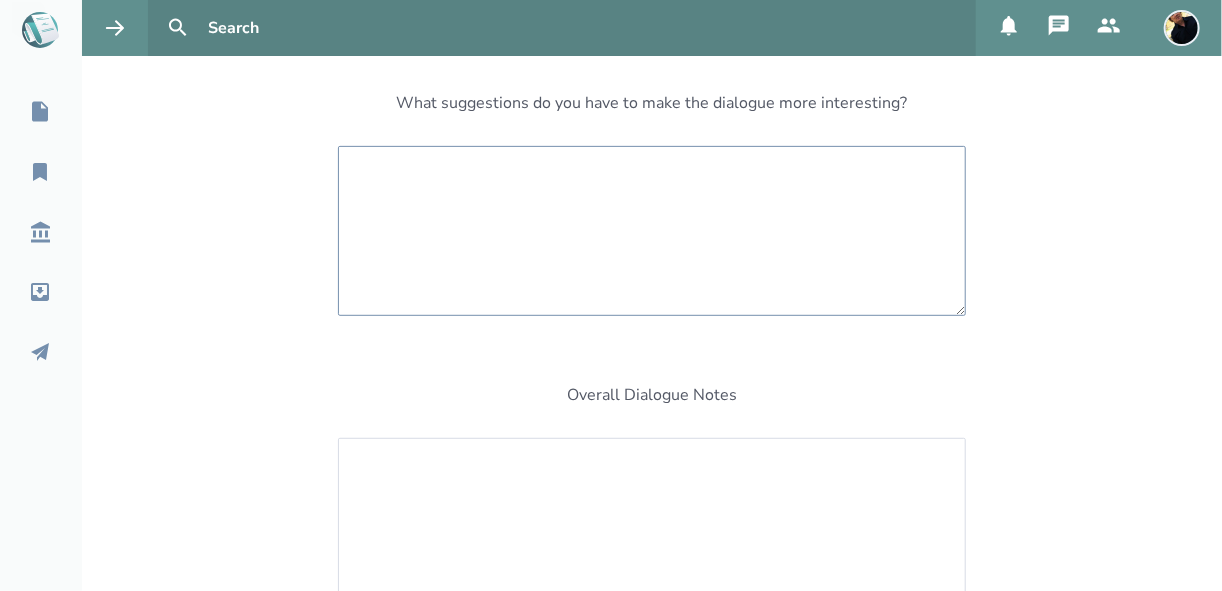 scroll, scrollTop: 320, scrollLeft: 0, axis: vertical 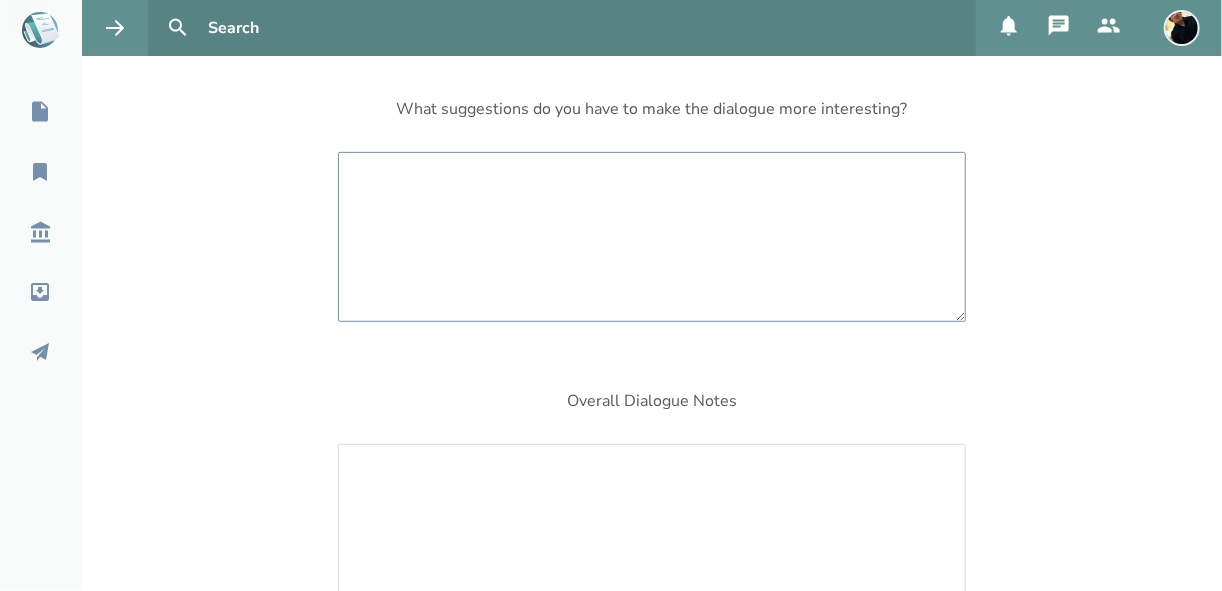 click at bounding box center [652, 237] 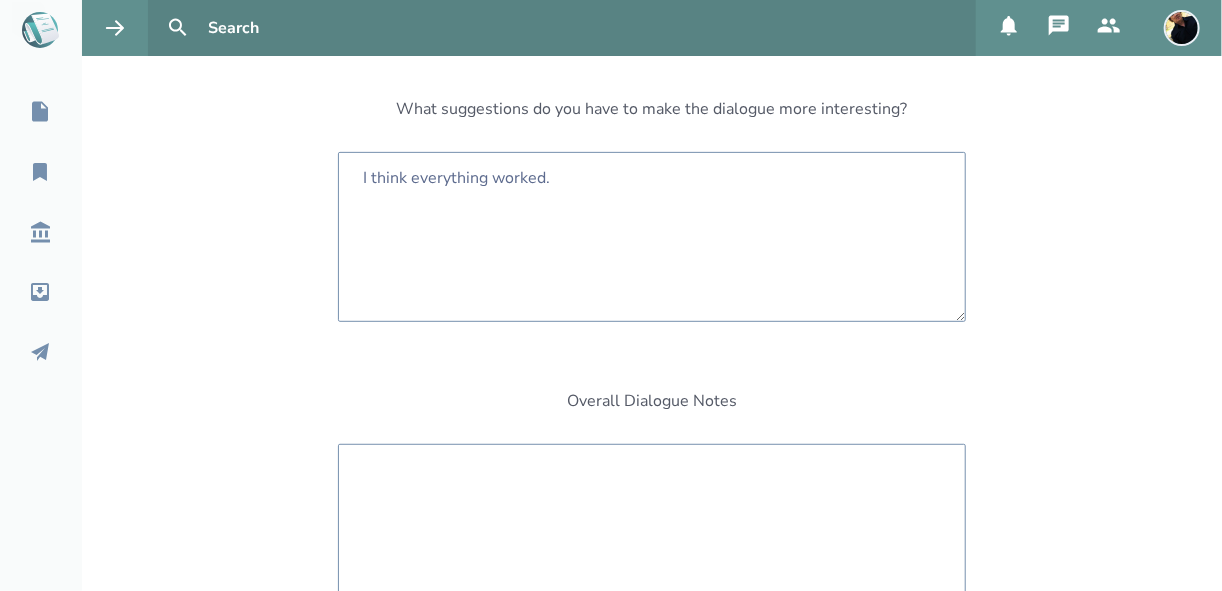 type on "I think everything worked." 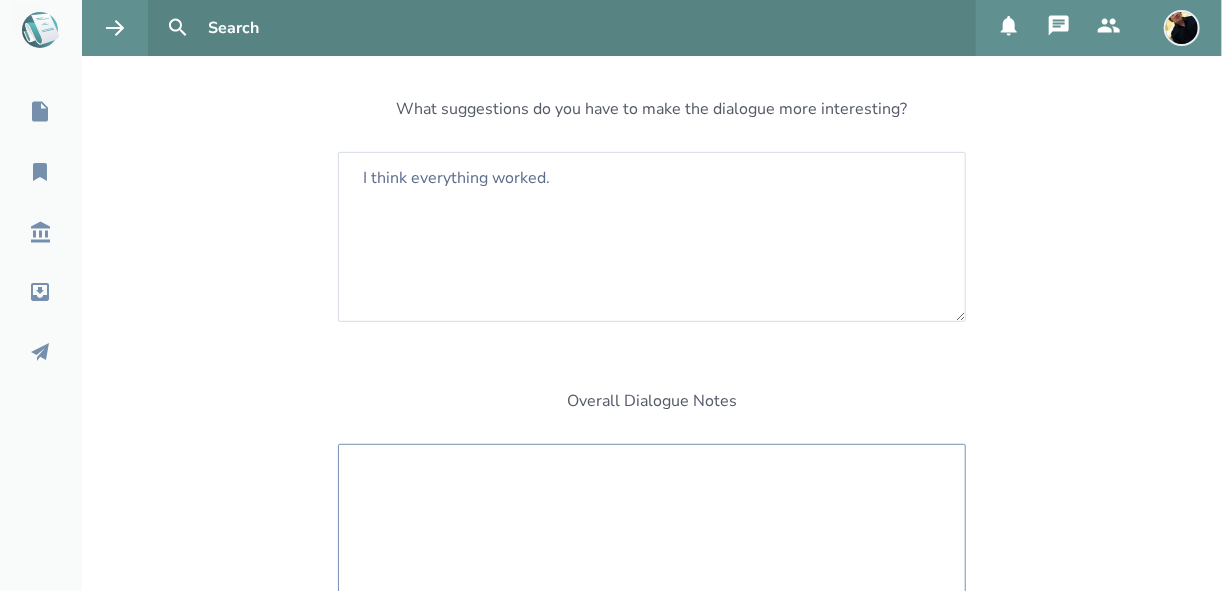 click at bounding box center [652, 529] 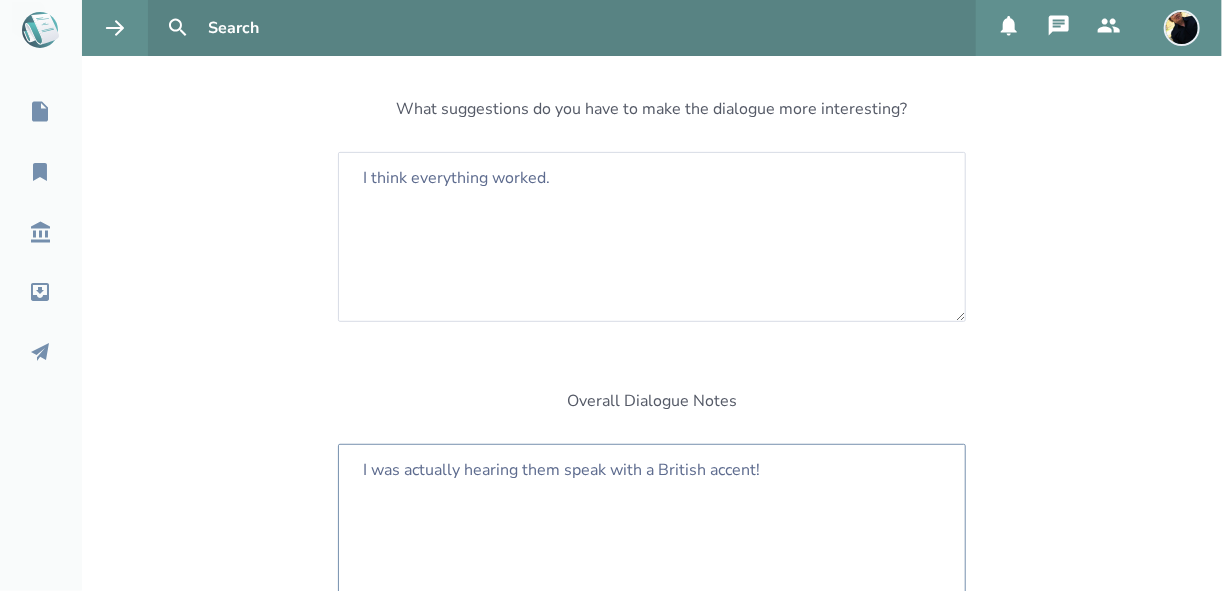 click on "I was actually hearing them speak with a British accent!" at bounding box center (652, 529) 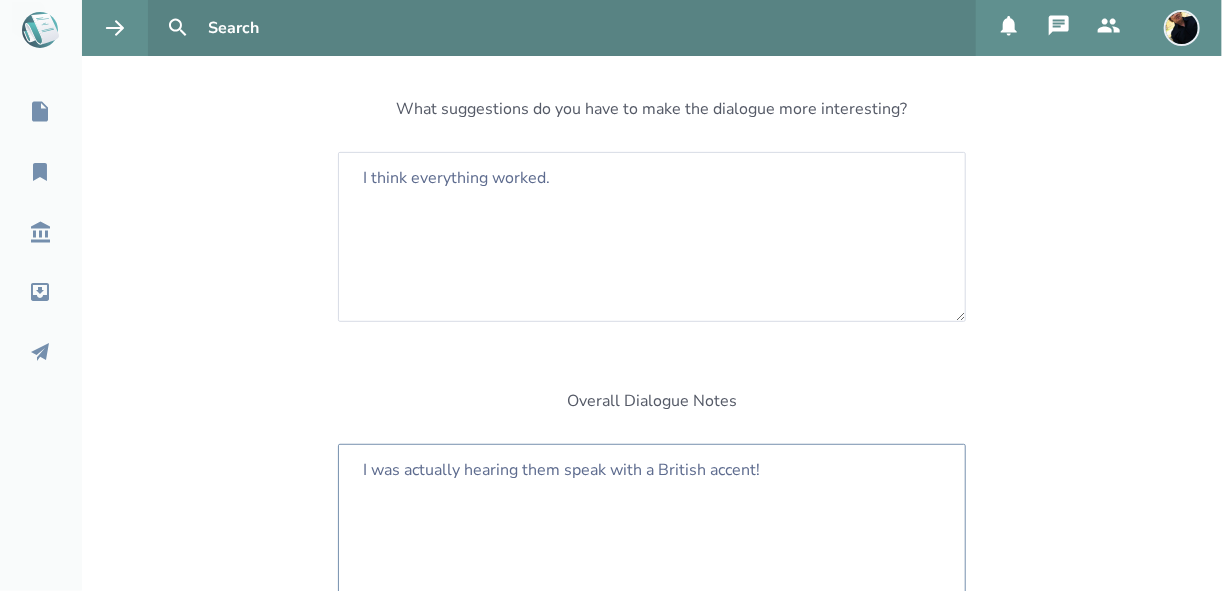 click on "I was actually hearing them speak with a British accent!" at bounding box center [652, 529] 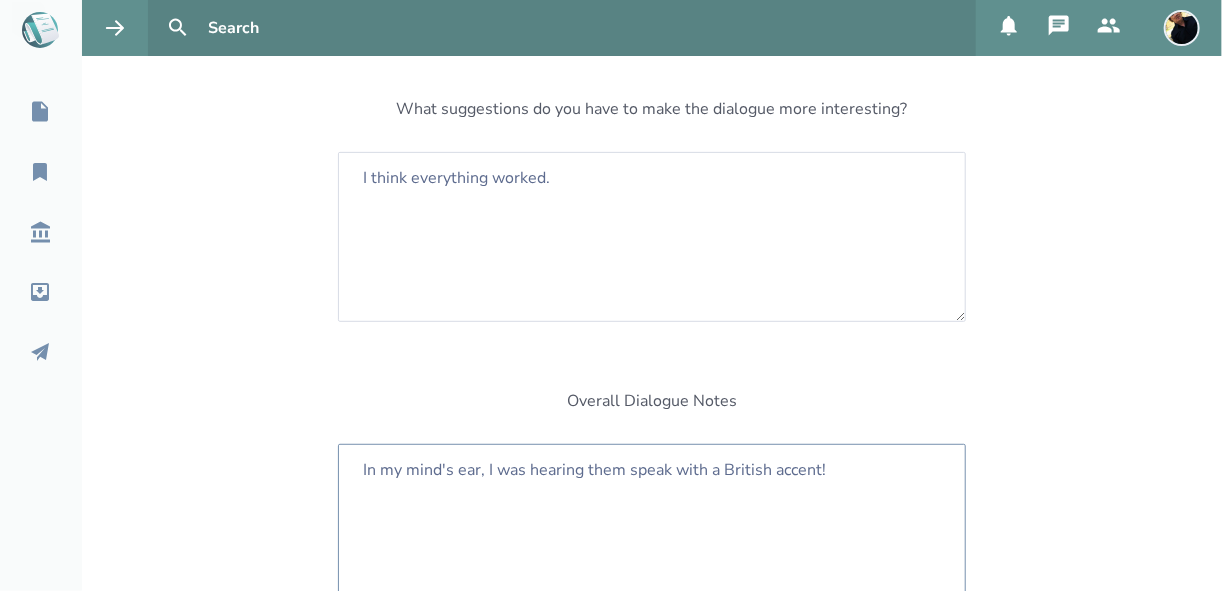 type on "In my mind's ear, I was hearing them speak with a British accent!" 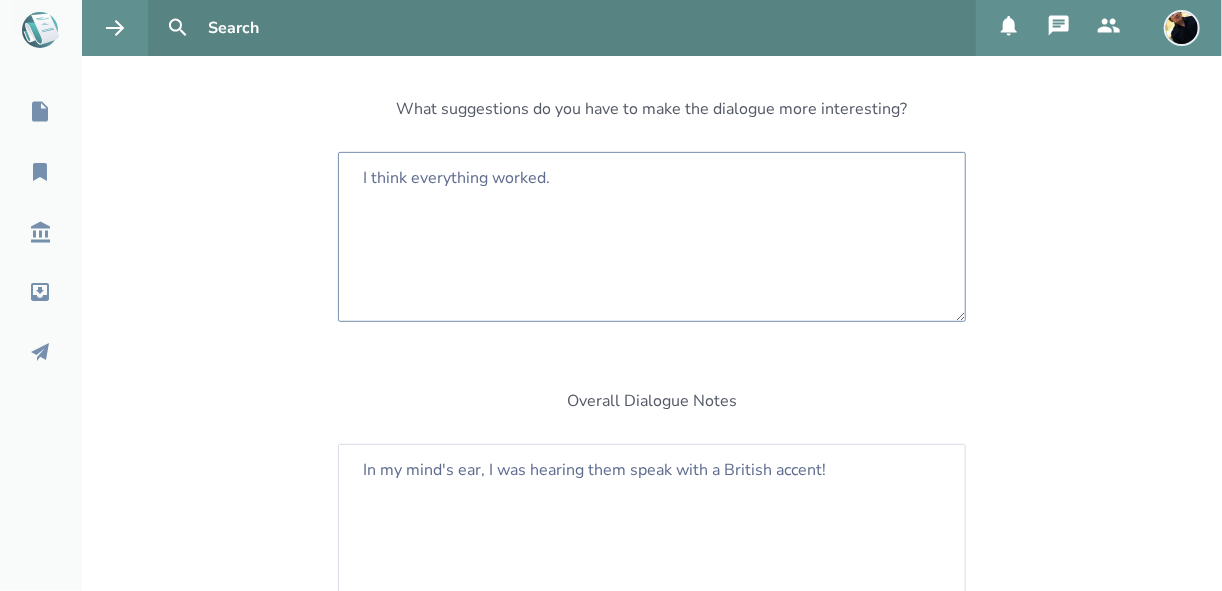 click on "I think everything worked." at bounding box center (652, 237) 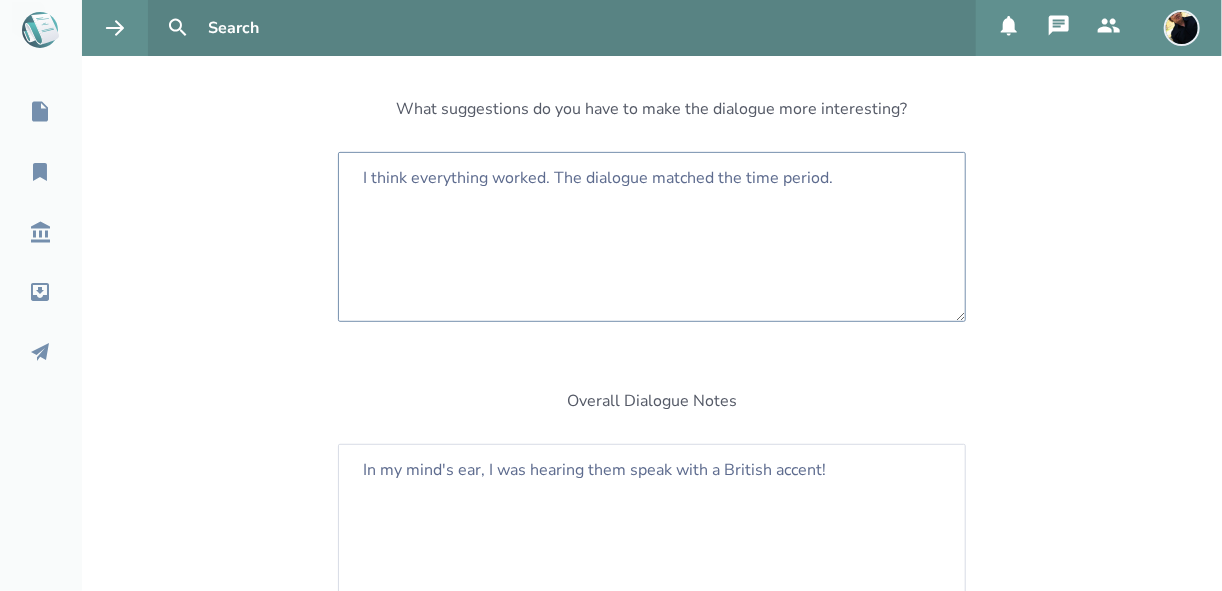 type on "I think everything worked. The dialogue matched the time period." 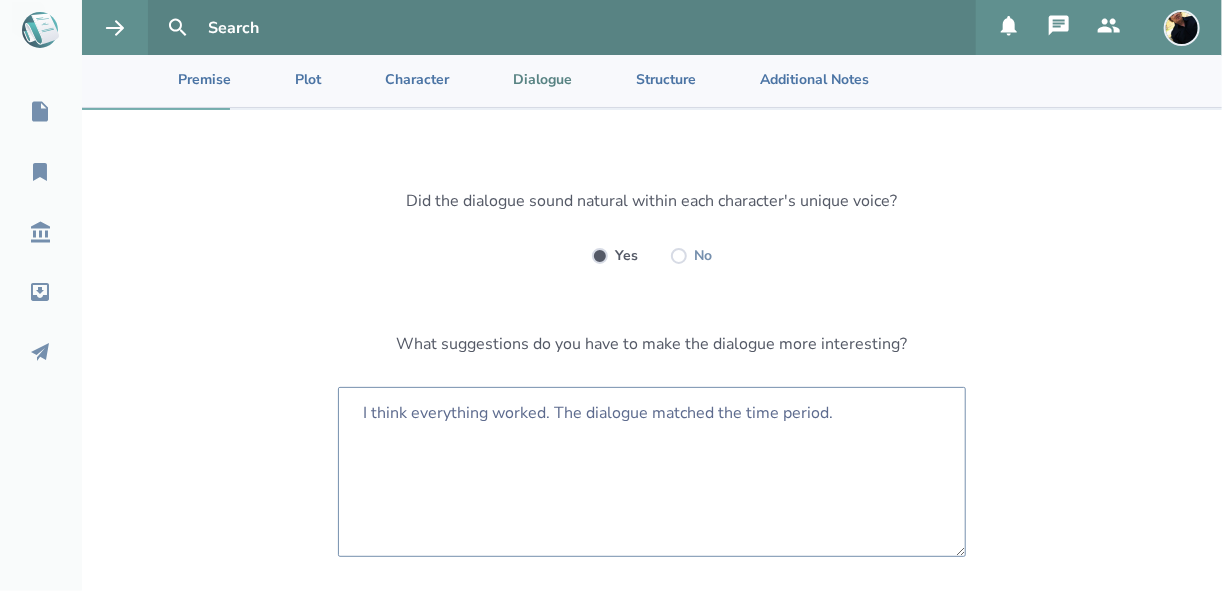 scroll, scrollTop: 0, scrollLeft: 0, axis: both 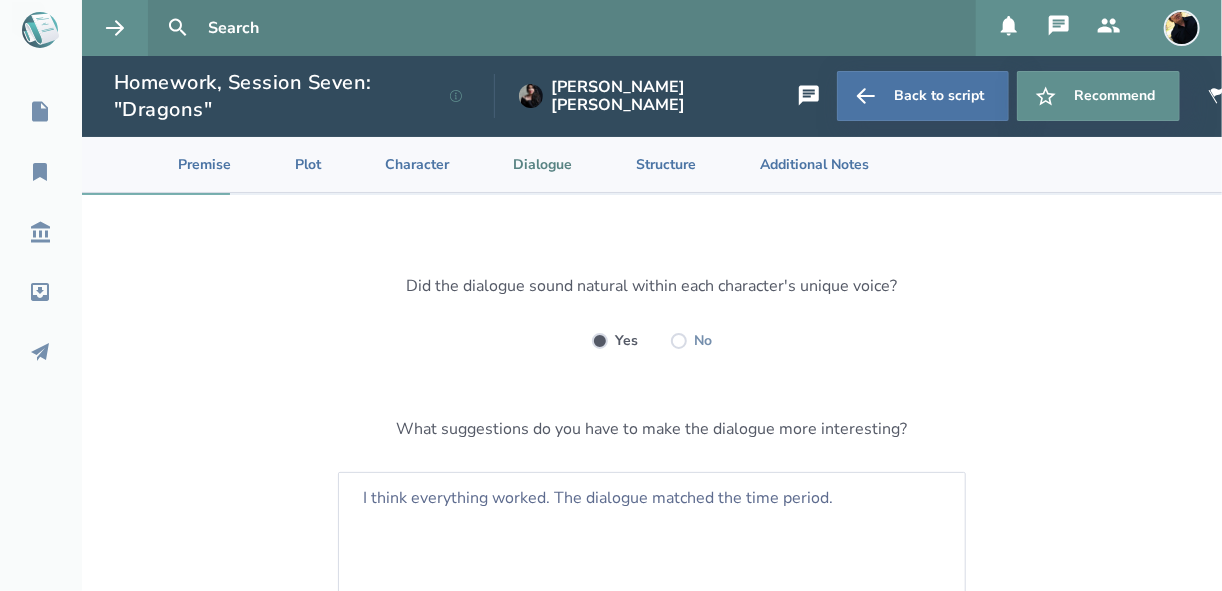 click on "Dialogue" at bounding box center [526, 164] 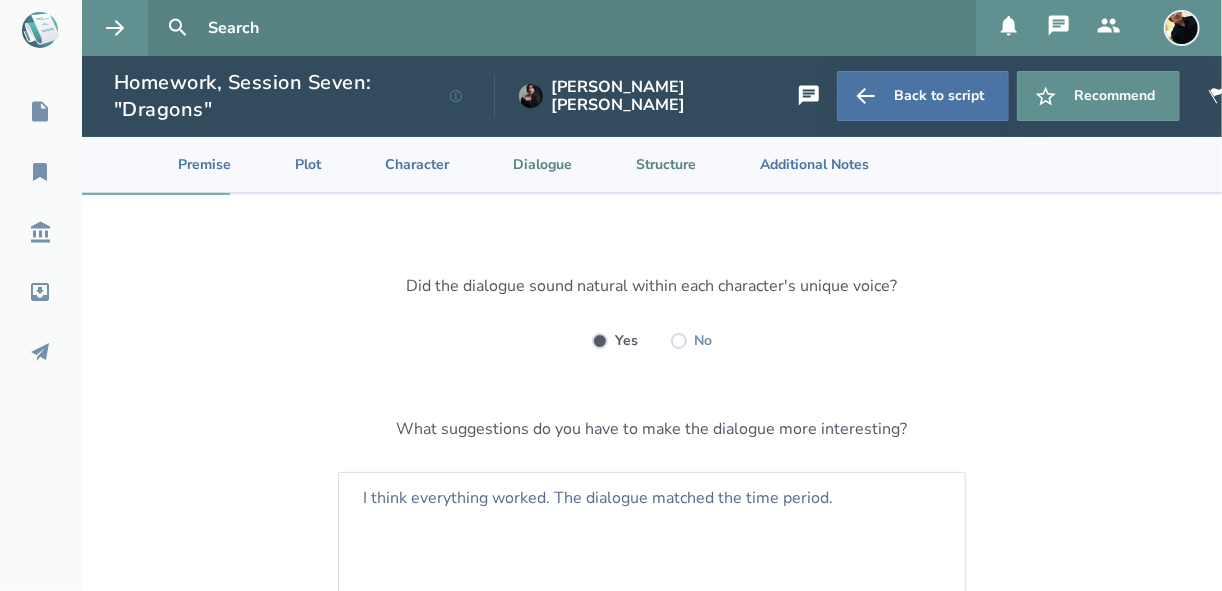 click on "Structure" at bounding box center (650, 164) 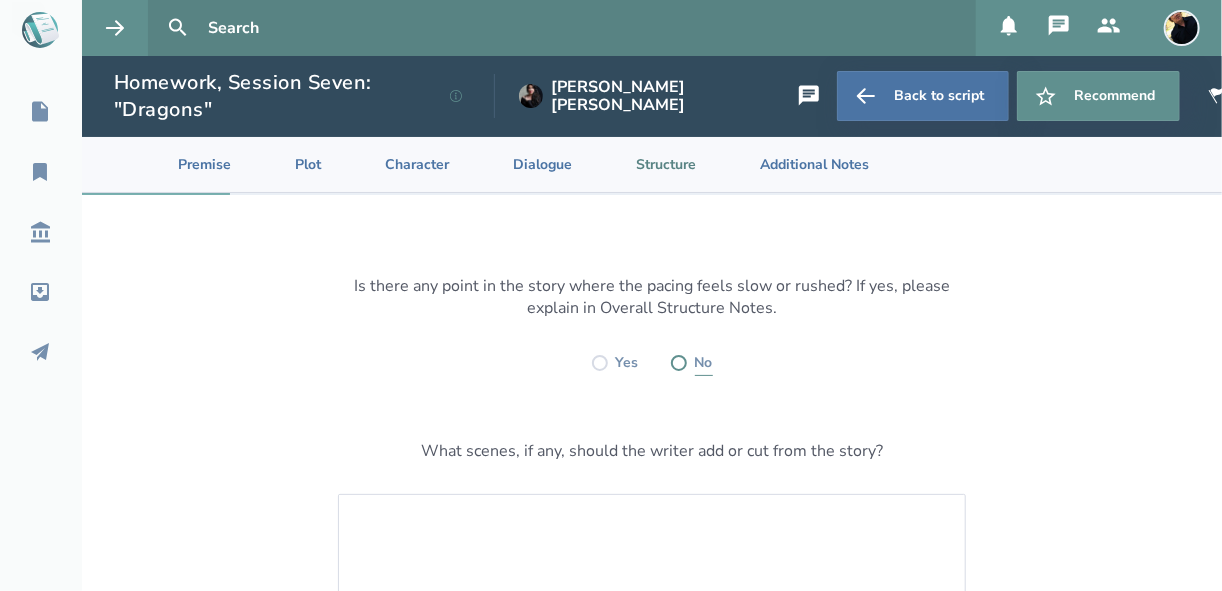 click at bounding box center [679, 363] 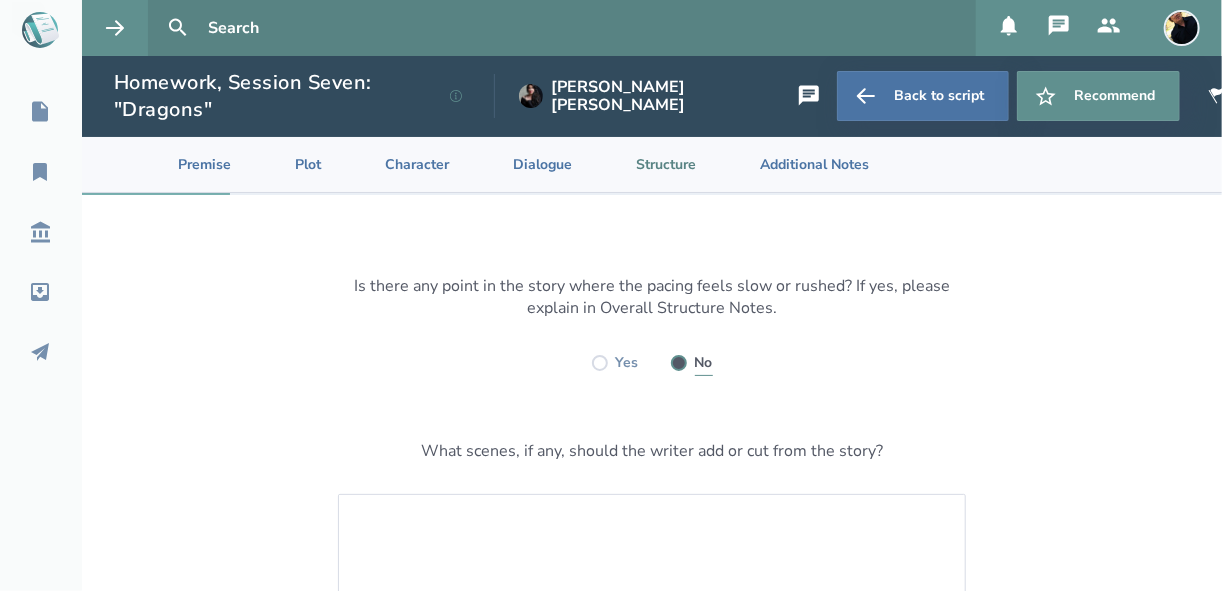 radio on "true" 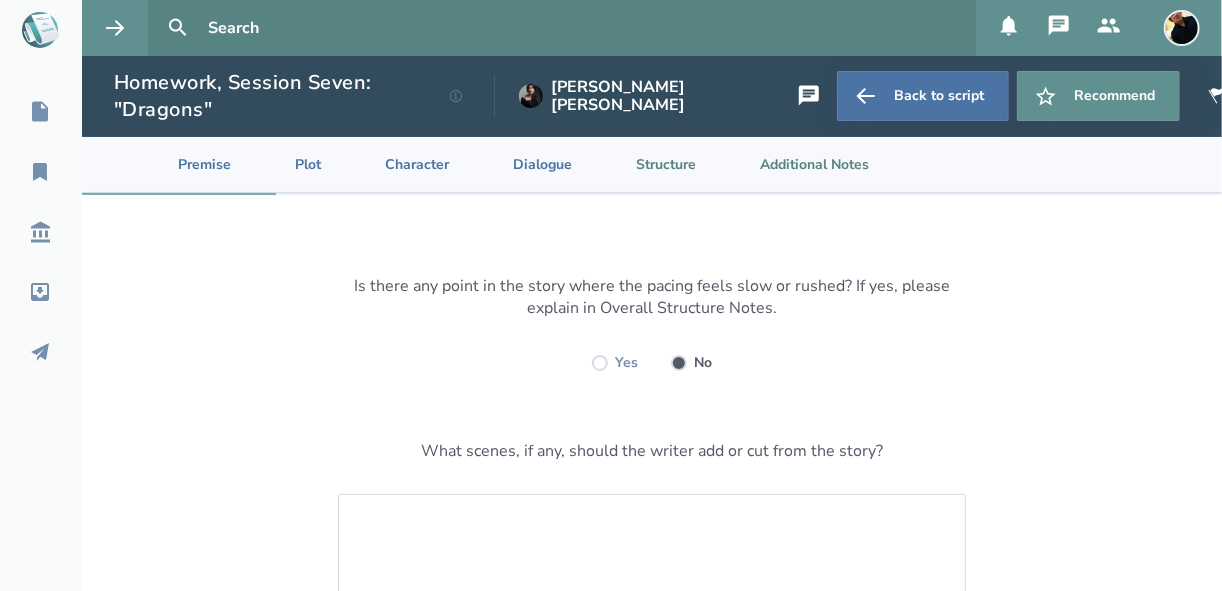 click on "Additional Notes" at bounding box center (798, 164) 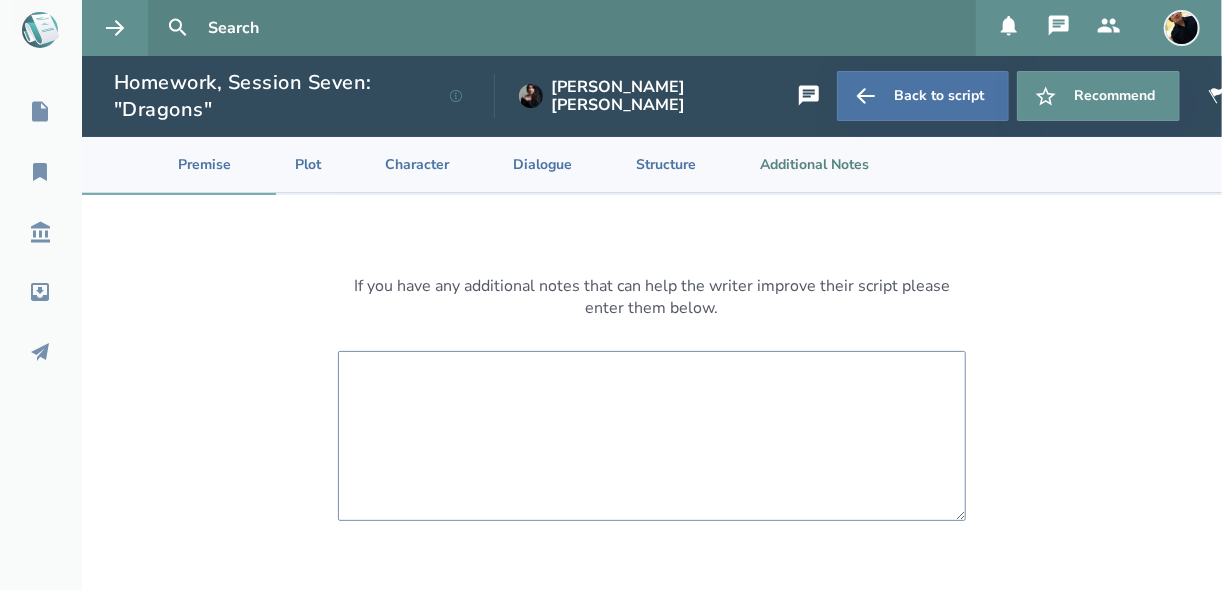 click at bounding box center [652, 436] 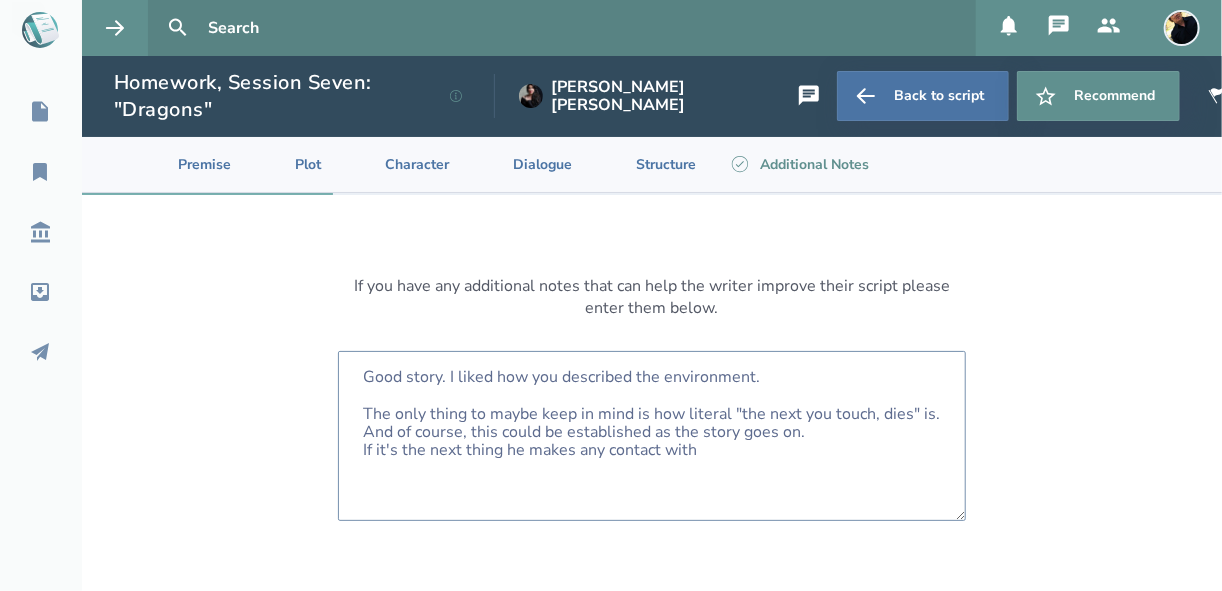 click on "Good story. I liked how you described the environment.
The only thing to maybe keep in mind is how literal "the next you touch, dies" is.  And of course, this could be established as the story goes on.
If it's the next thing he makes any contact with" at bounding box center [652, 436] 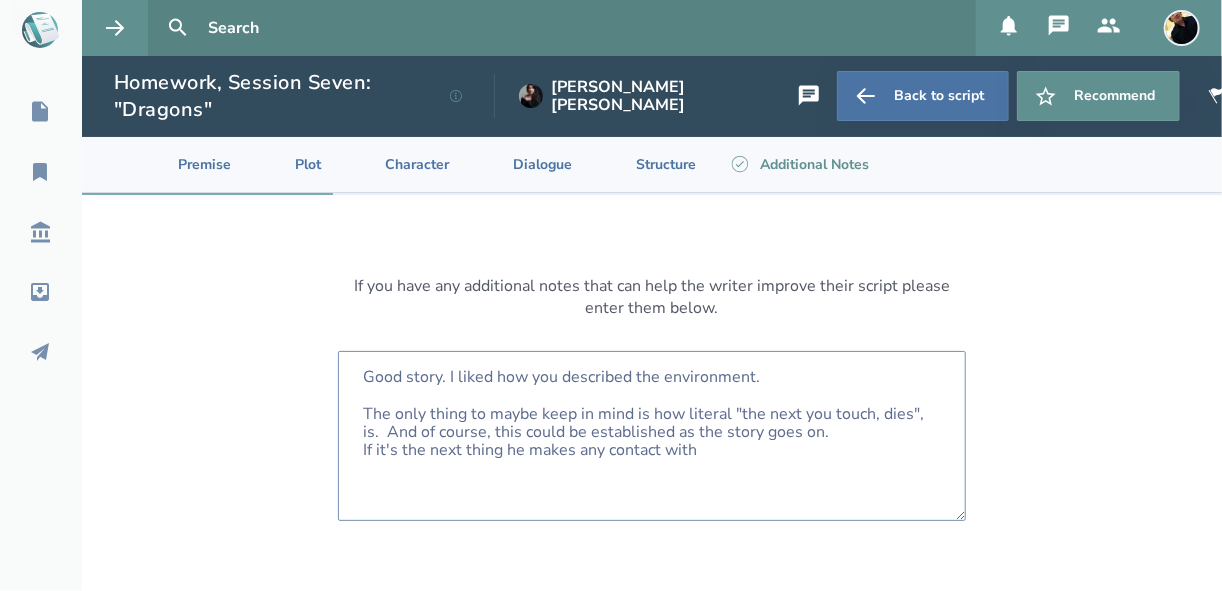 click on "Good story. I liked how you described the environment.
The only thing to maybe keep in mind is how literal "the next you touch, dies", is.  And of course, this could be established as the story goes on.
If it's the next thing he makes any contact with" at bounding box center [652, 436] 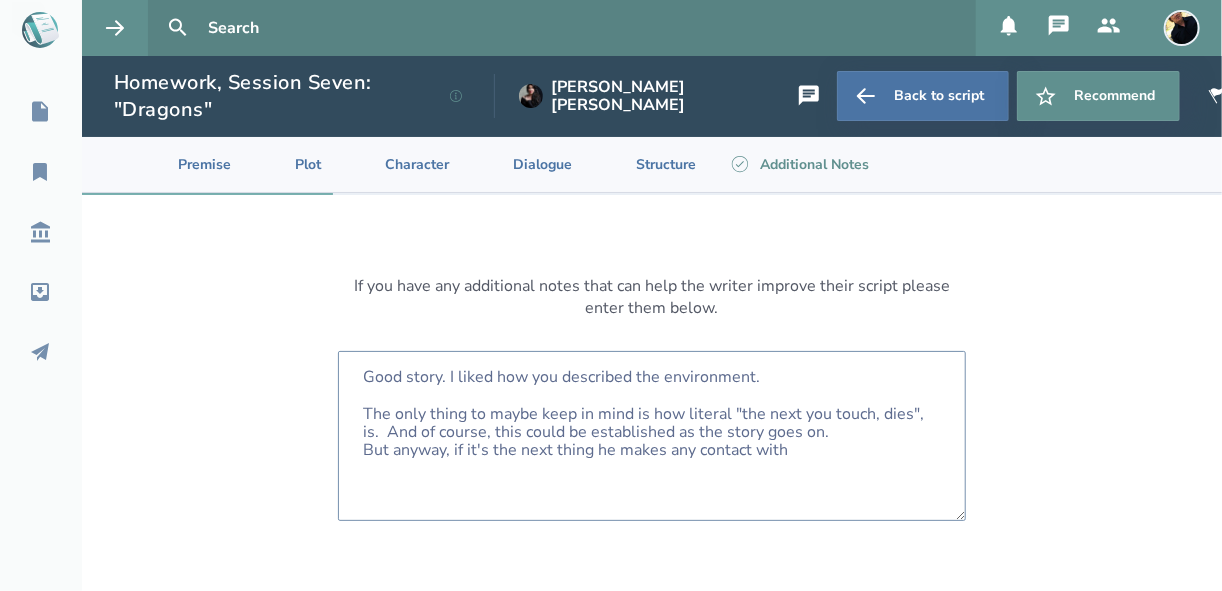 click on "Good story. I liked how you described the environment.
The only thing to maybe keep in mind is how literal "the next you touch, dies", is.  And of course, this could be established as the story goes on.
But anyway, if it's the next thing he makes any contact with" at bounding box center [652, 436] 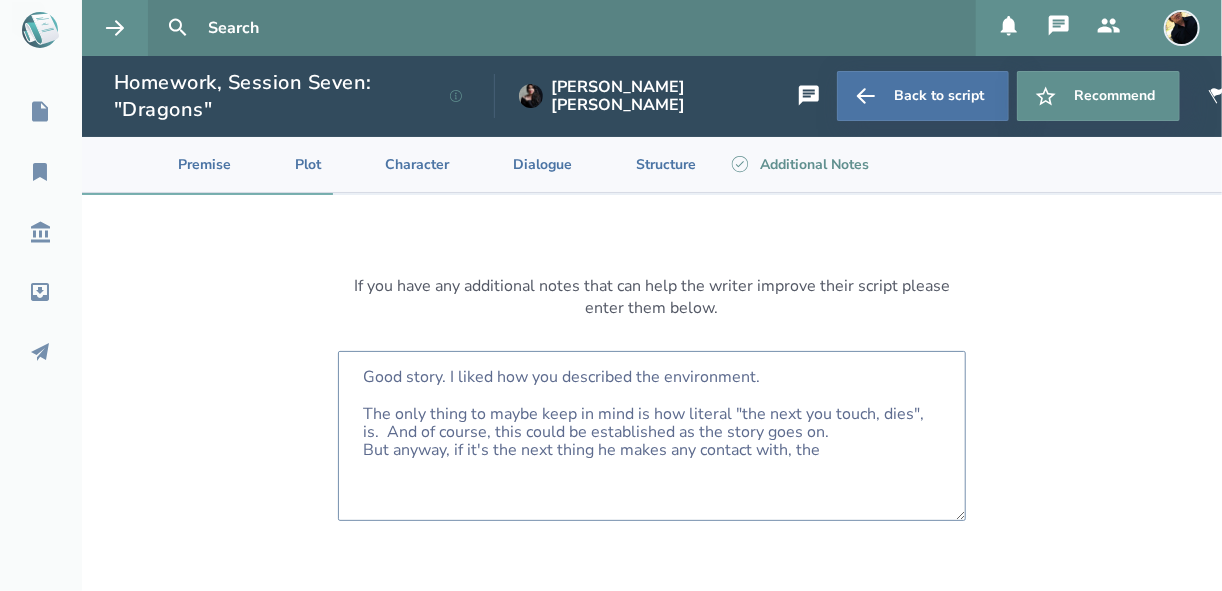 scroll, scrollTop: 10, scrollLeft: 0, axis: vertical 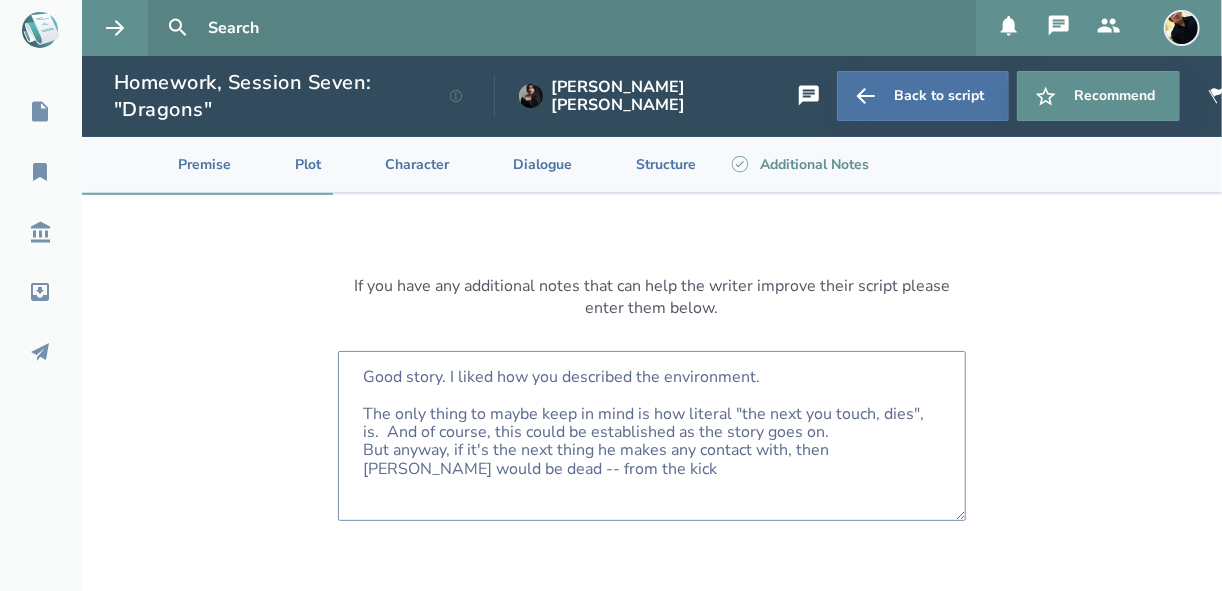 click on "Good story. I liked how you described the environment.
The only thing to maybe keep in mind is how literal "the next you touch, dies", is.  And of course, this could be established as the story goes on.
But anyway, if it's the next thing he makes any contact with, then [PERSON_NAME] would be dead -- from the kick" at bounding box center [652, 436] 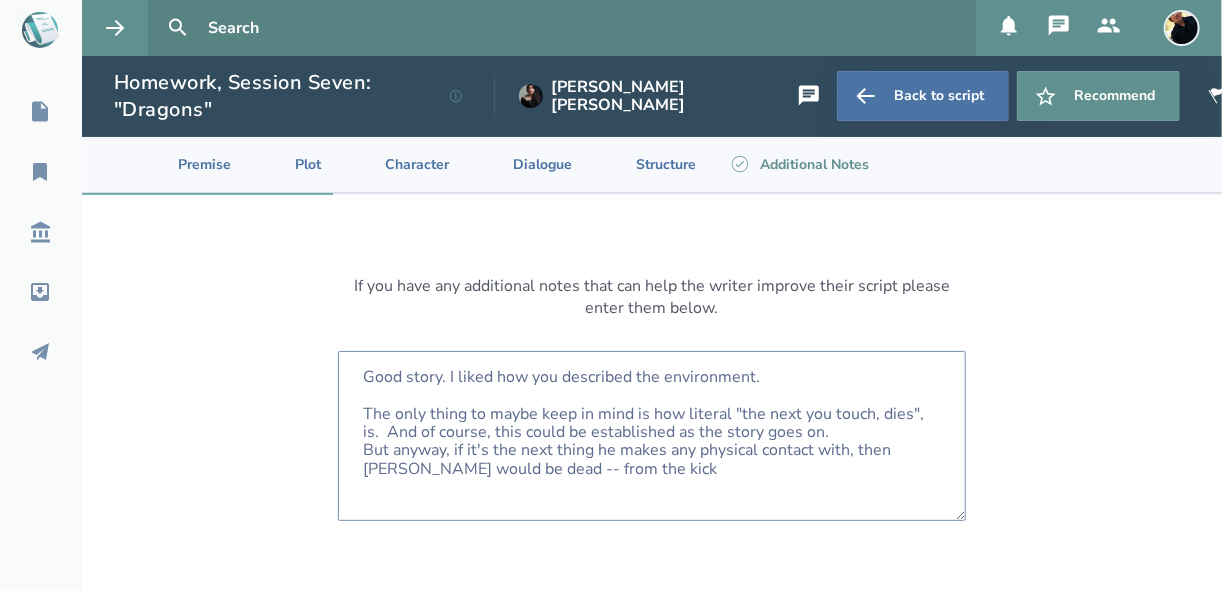 click on "Good story. I liked how you described the environment.
The only thing to maybe keep in mind is how literal "the next you touch, dies", is.  And of course, this could be established as the story goes on.
But anyway, if it's the next thing he makes any physical contact with, then [PERSON_NAME] would be dead -- from the kick" at bounding box center (652, 436) 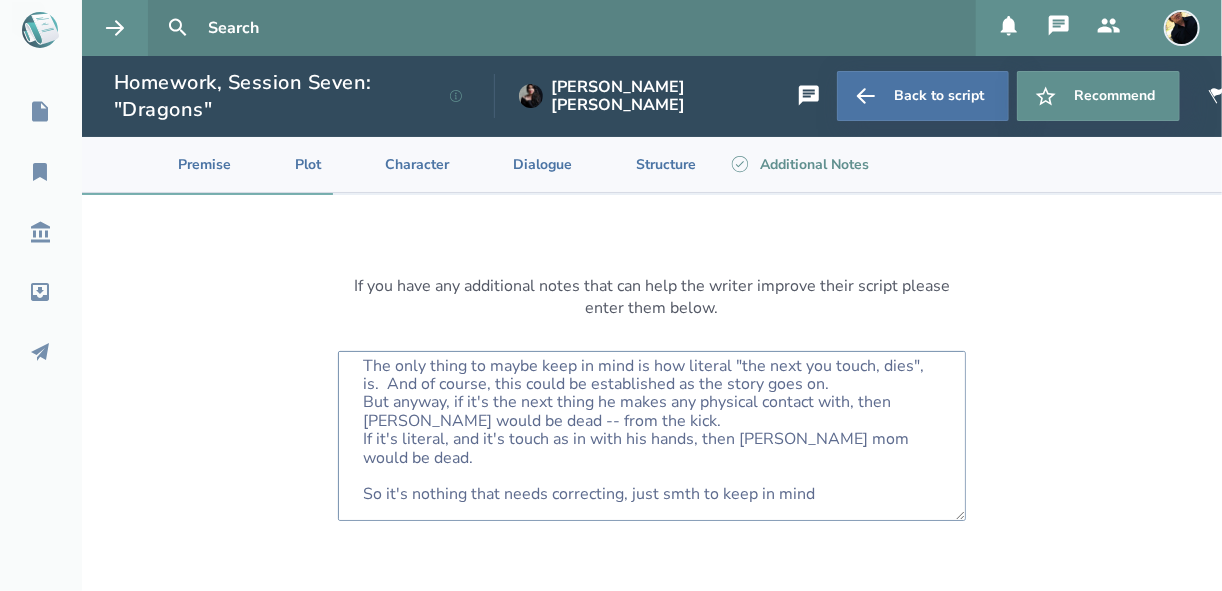 scroll, scrollTop: 115, scrollLeft: 0, axis: vertical 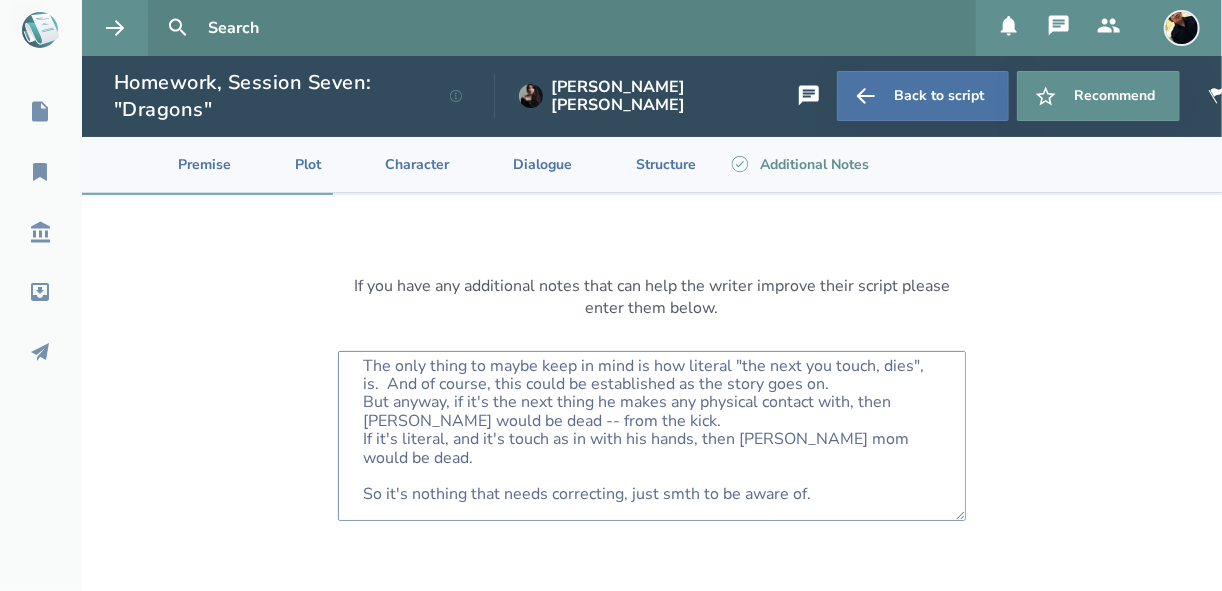 click on "Good story. I liked how you described the environment.
The only thing to maybe keep in mind is how literal "the next you touch, dies", is.  And of course, this could be established as the story goes on.
But anyway, if it's the next thing he makes any physical contact with, then [PERSON_NAME] would be dead -- from the kick.
If it's literal, and it's touch as in with his hands, then [PERSON_NAME] mom would be dead.
So it's nothing that needs correcting, just smth to be aware of." at bounding box center (652, 436) 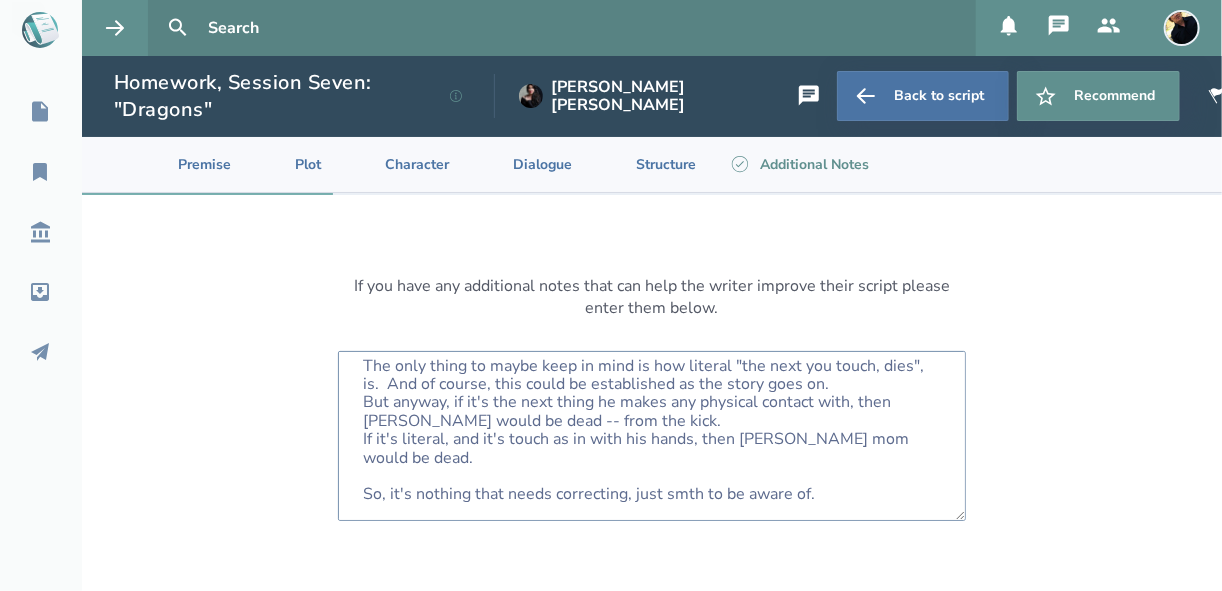 click on "Good story. I liked how you described the environment.
The only thing to maybe keep in mind is how literal "the next you touch, dies", is.  And of course, this could be established as the story goes on.
But anyway, if it's the next thing he makes any physical contact with, then [PERSON_NAME] would be dead -- from the kick.
If it's literal, and it's touch as in with his hands, then [PERSON_NAME] mom would be dead.
So, it's nothing that needs correcting, just smth to be aware of." at bounding box center (652, 436) 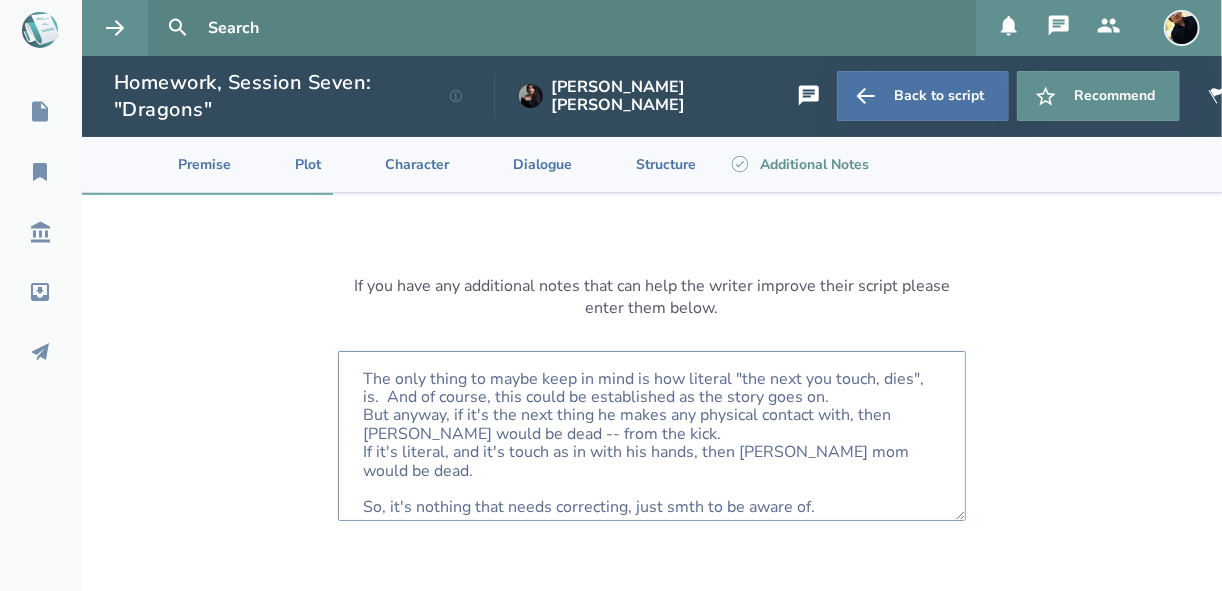 click on "Good story. I liked how you described the environment.
The only thing to maybe keep in mind is how literal "the next you touch, dies", is.  And of course, this could be established as the story goes on.
But anyway, if it's the next thing he makes any physical contact with, then [PERSON_NAME] would be dead -- from the kick.
If it's literal, and it's touch as in with his hands, then [PERSON_NAME] mom would be dead.
So, it's nothing that needs correcting, just smth to be aware of." at bounding box center (652, 436) 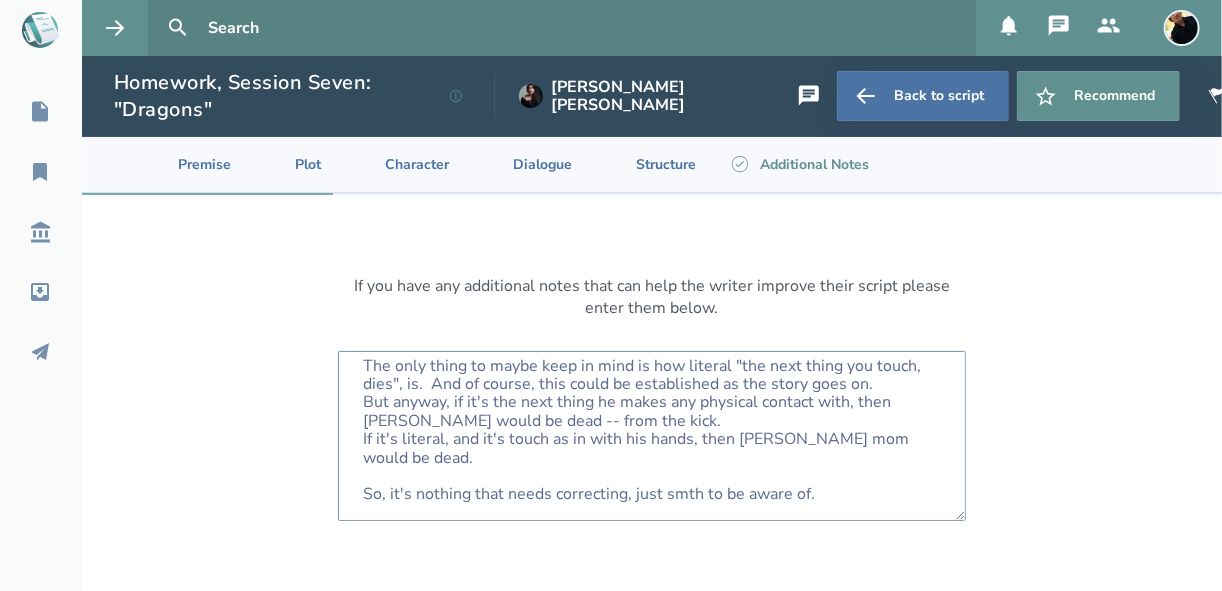 scroll, scrollTop: 115, scrollLeft: 0, axis: vertical 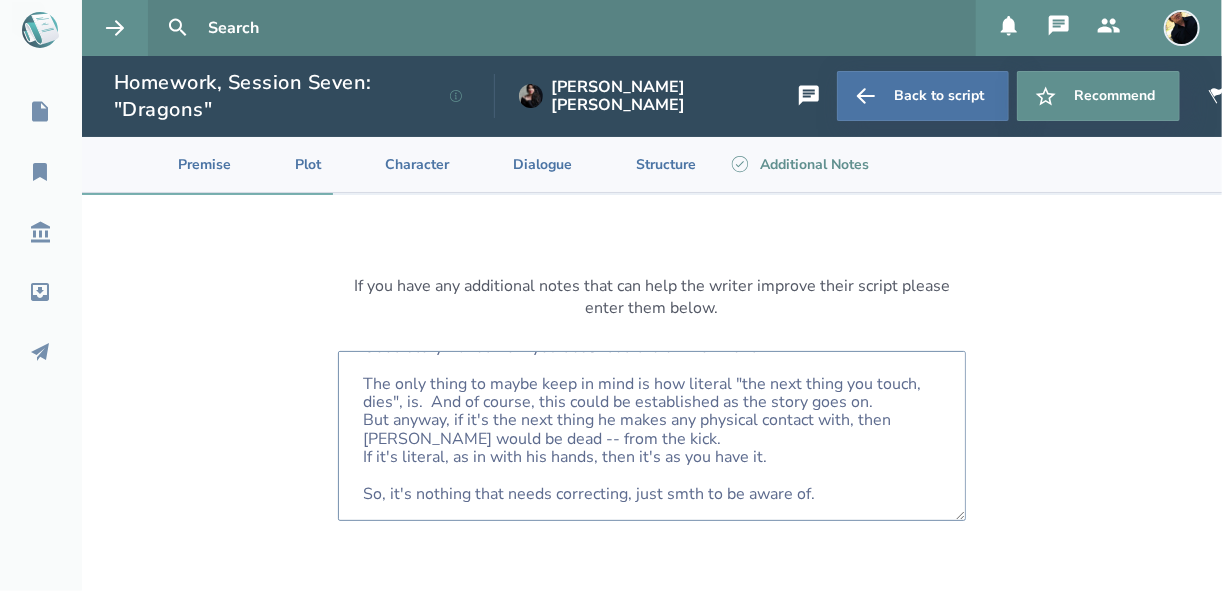 click on "Good story. I liked how you described the environment.
The only thing to maybe keep in mind is how literal "the next thing you touch, dies", is.  And of course, this could be established as the story goes on.
But anyway, if it's the next thing he makes any physical contact with, then [PERSON_NAME] would be dead -- from the kick.
If it's literal, as in with his hands, then it's as you have it.
So, it's nothing that needs correcting, just smth to be aware of." at bounding box center [652, 436] 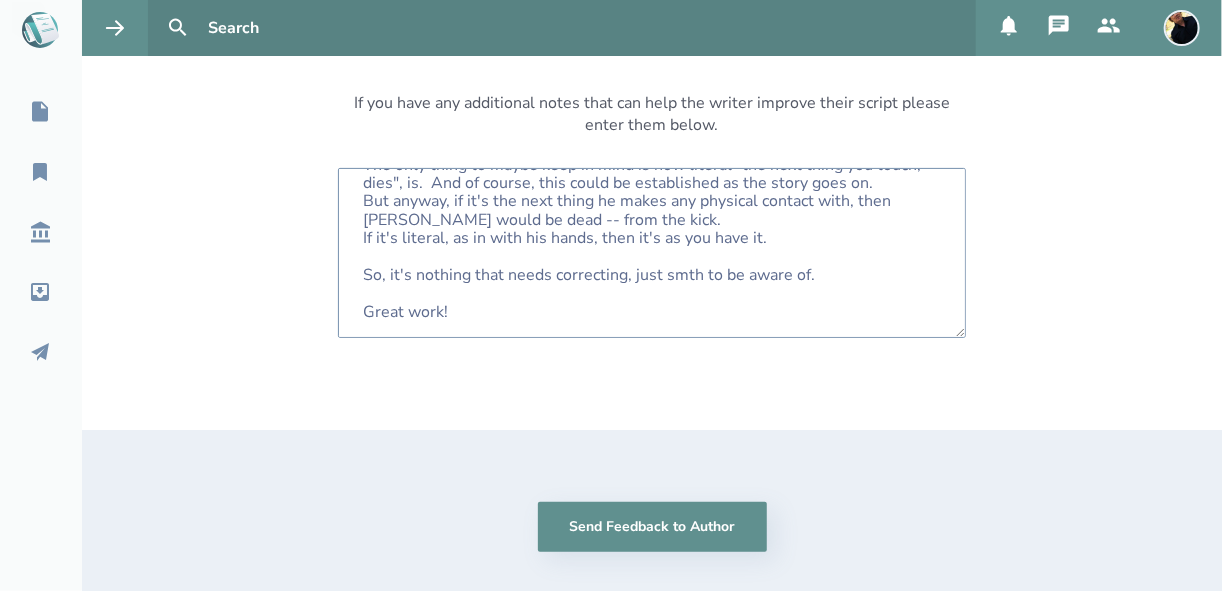 scroll, scrollTop: 80, scrollLeft: 0, axis: vertical 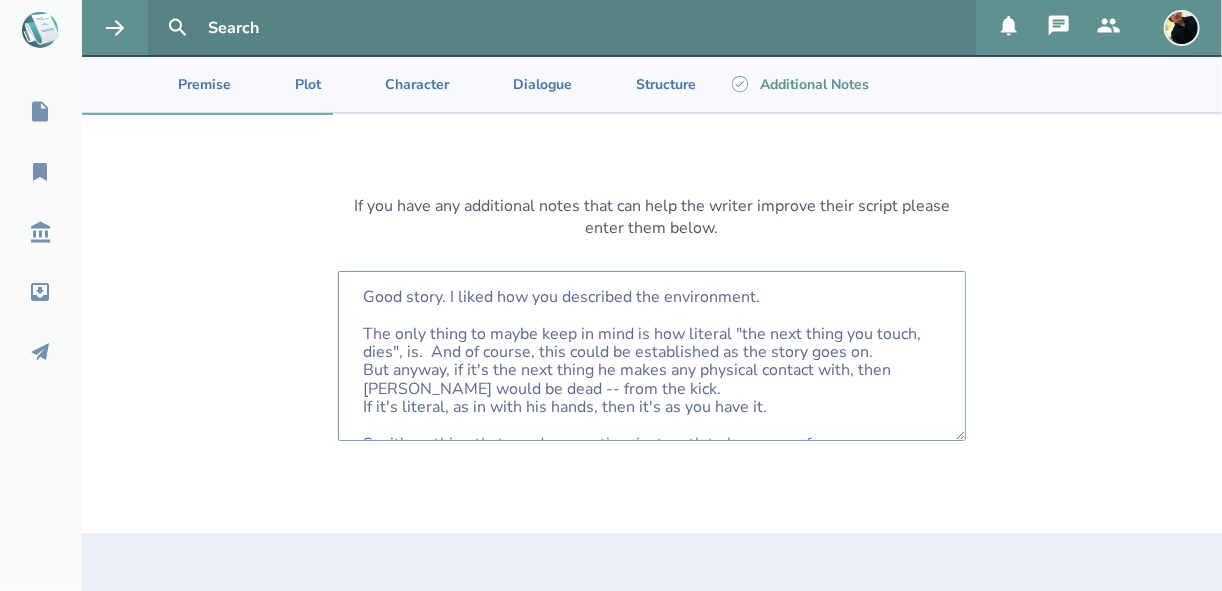 click on "Good story. I liked how you described the environment.
The only thing to maybe keep in mind is how literal "the next thing you touch, dies", is.  And of course, this could be established as the story goes on.
But anyway, if it's the next thing he makes any physical contact with, then [PERSON_NAME] would be dead -- from the kick.
If it's literal, as in with his hands, then it's as you have it.
So, it's nothing that needs correcting, just smth to be aware of.
Great work!" at bounding box center (652, 356) 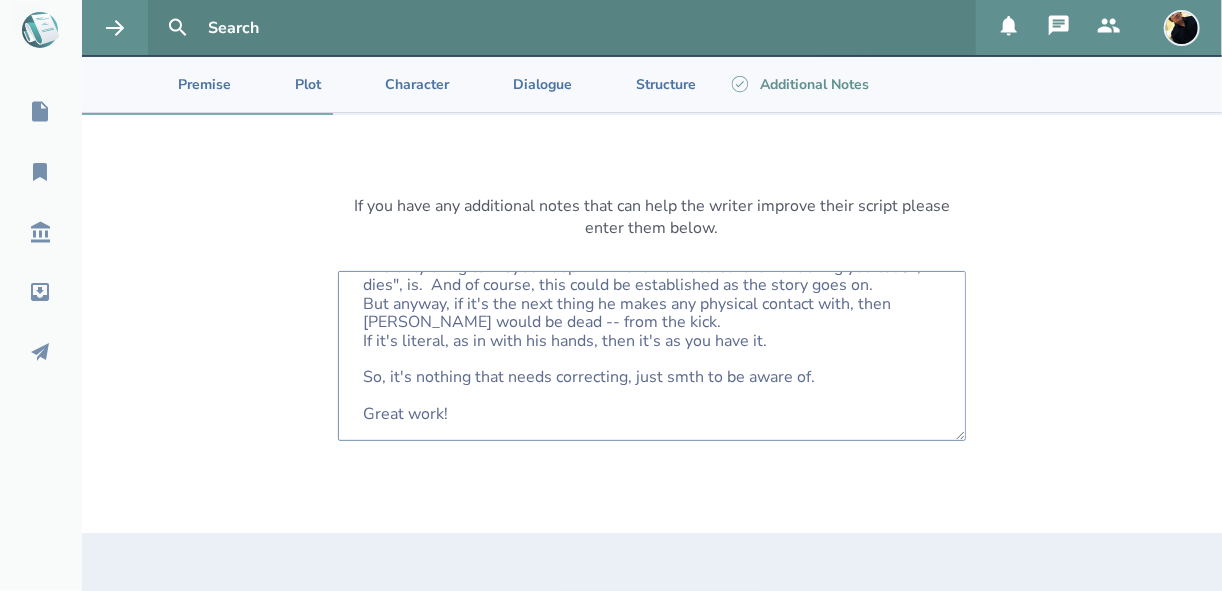 scroll, scrollTop: 161, scrollLeft: 0, axis: vertical 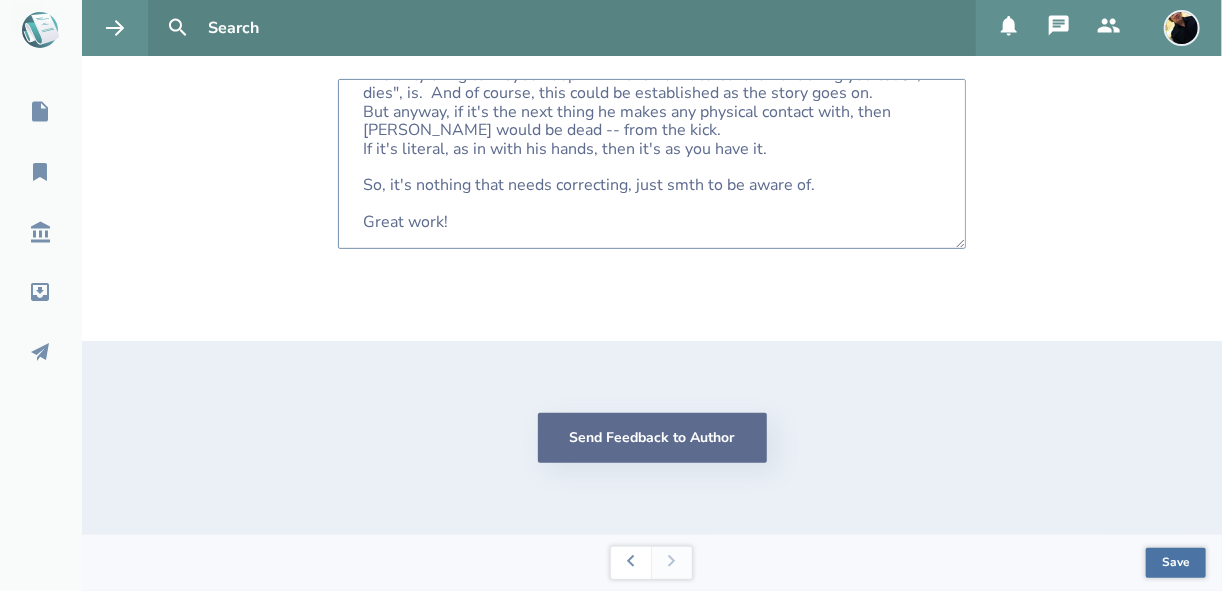 type on "Good story. I liked how you described the environment.
Good pacing, too.
The only thing to maybe keep in mind is how literal "the next thing you touch, dies", is.  And of course, this could be established as the story goes on.
But anyway, if it's the next thing he makes any physical contact with, then [PERSON_NAME] would be dead -- from the kick.
If it's literal, as in with his hands, then it's as you have it.
So, it's nothing that needs correcting, just smth to be aware of.
Great work!" 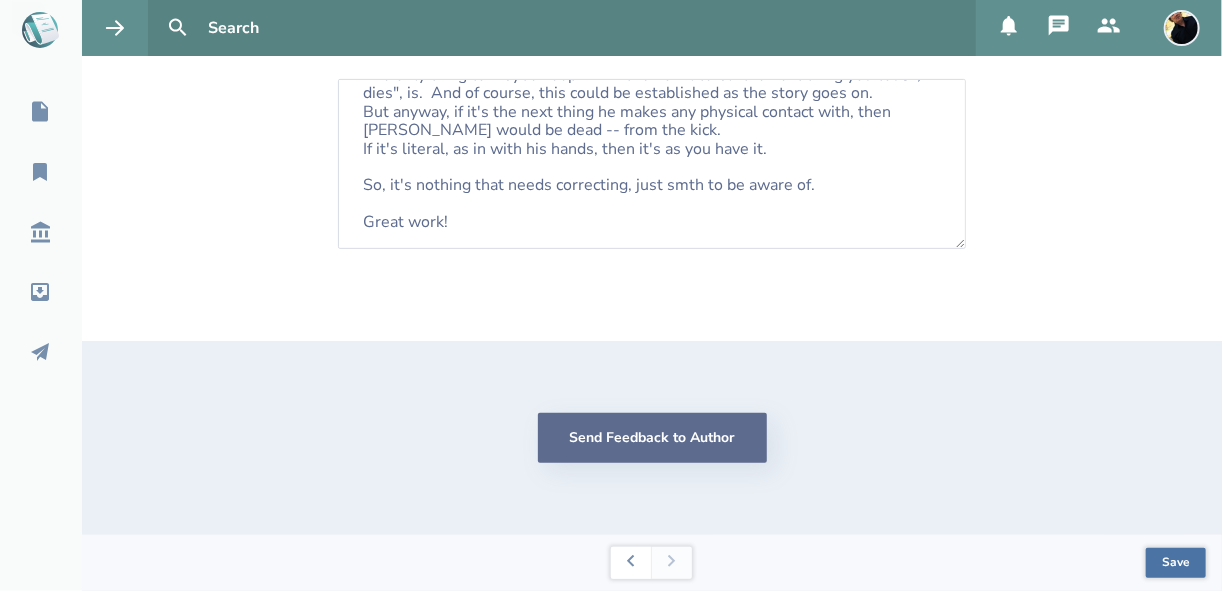 click on "Send Feedback to Author" at bounding box center [652, 438] 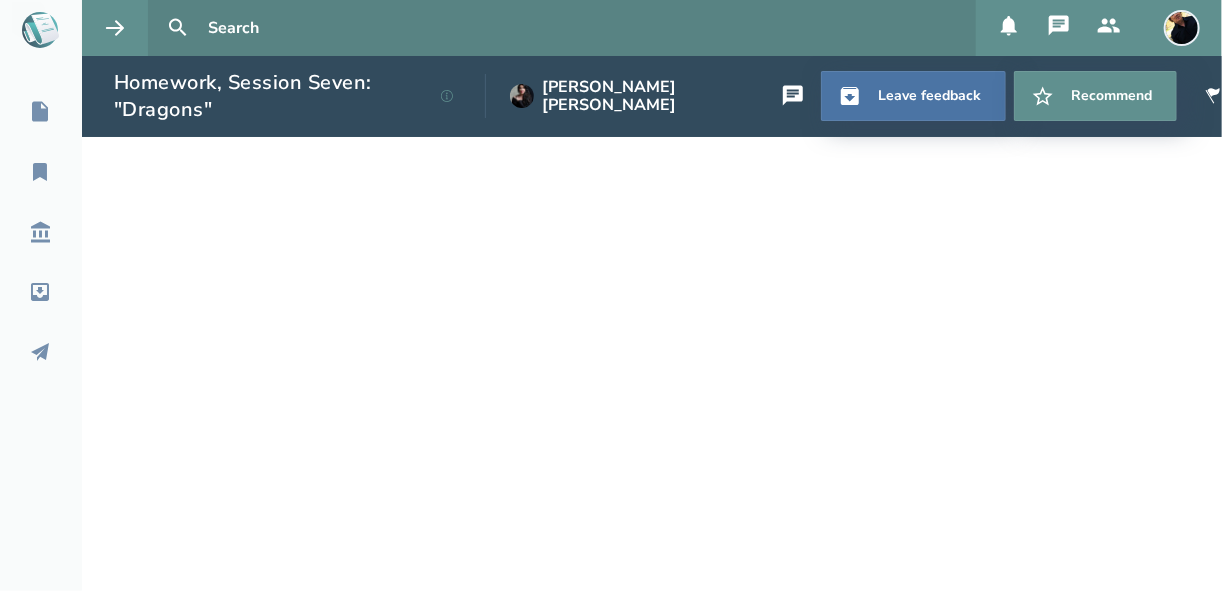 scroll, scrollTop: 0, scrollLeft: 0, axis: both 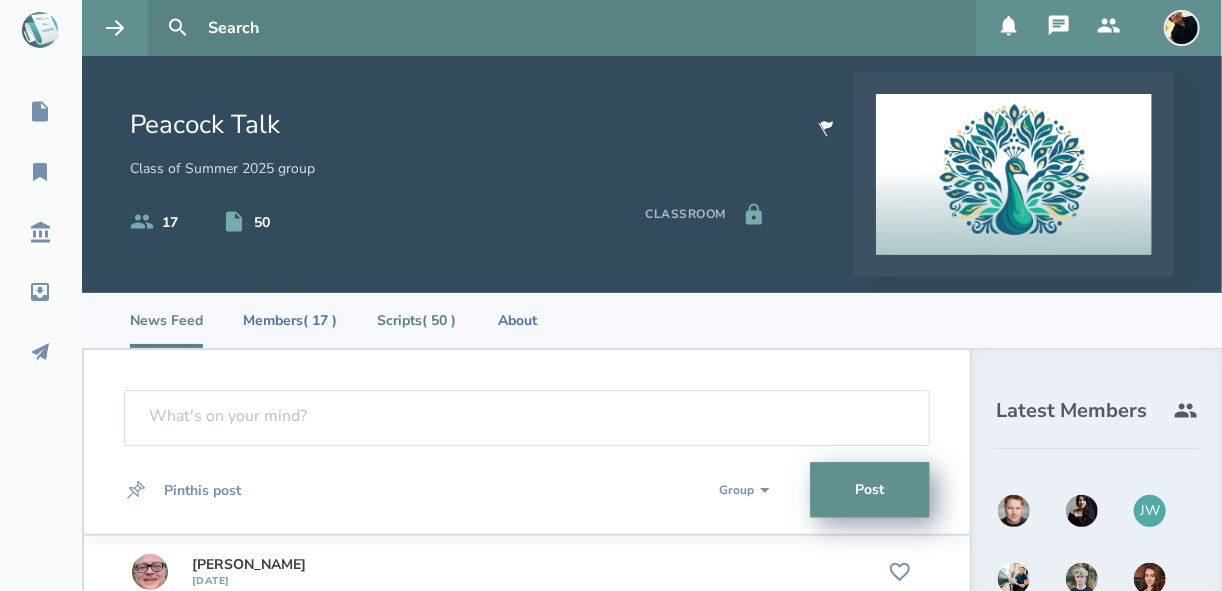 click on "Scripts  ( 50 )" at bounding box center (416, 320) 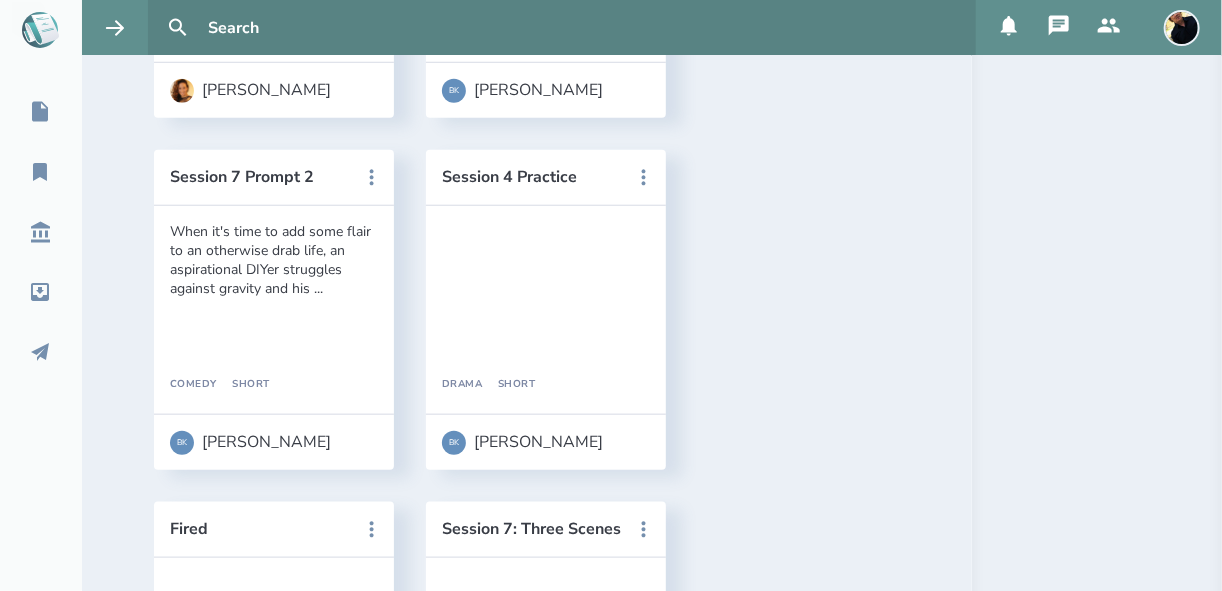 scroll, scrollTop: 3760, scrollLeft: 0, axis: vertical 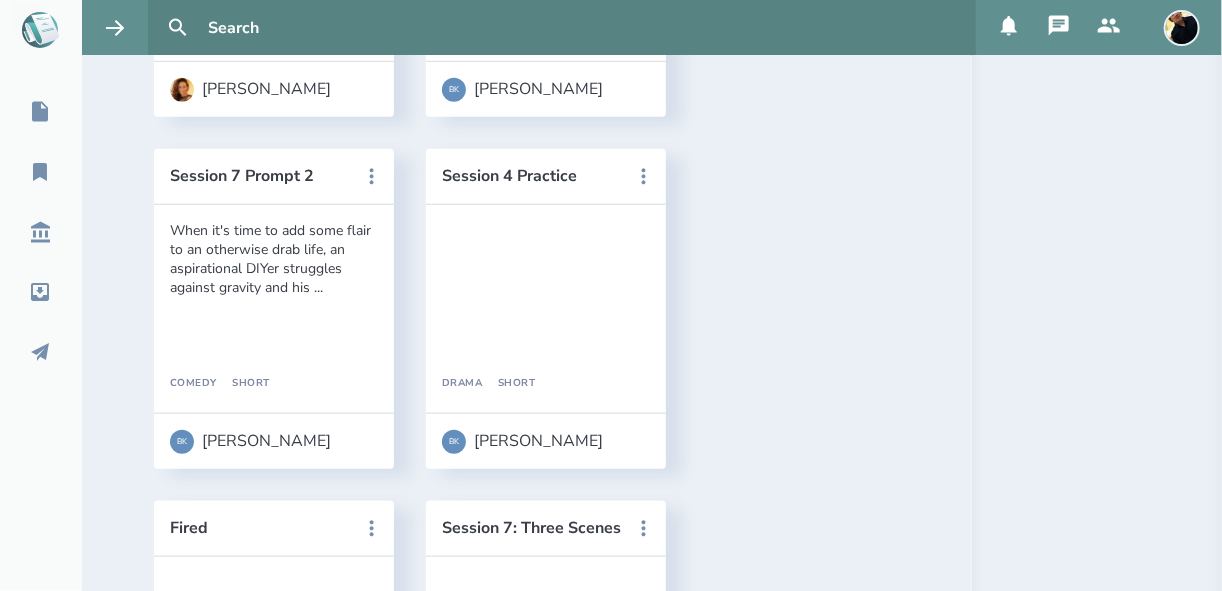 click on "AO WK3 S7 - Breaking the Rules" at bounding box center (260, 2288) 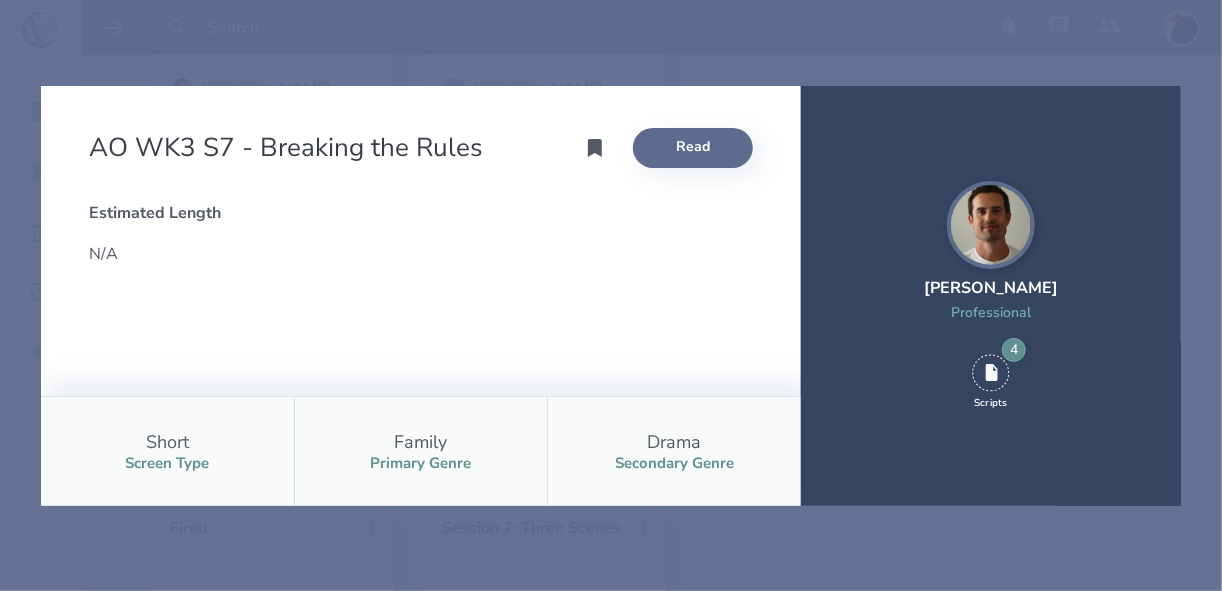 click on "Read" at bounding box center (693, 148) 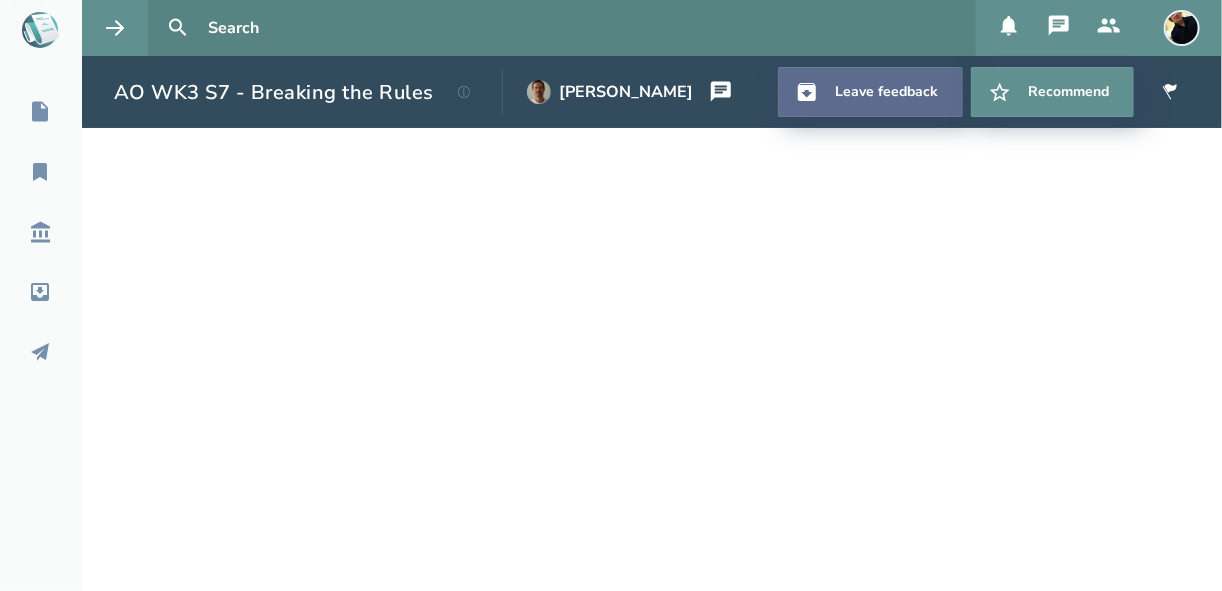click on "Leave feedback" at bounding box center (870, 92) 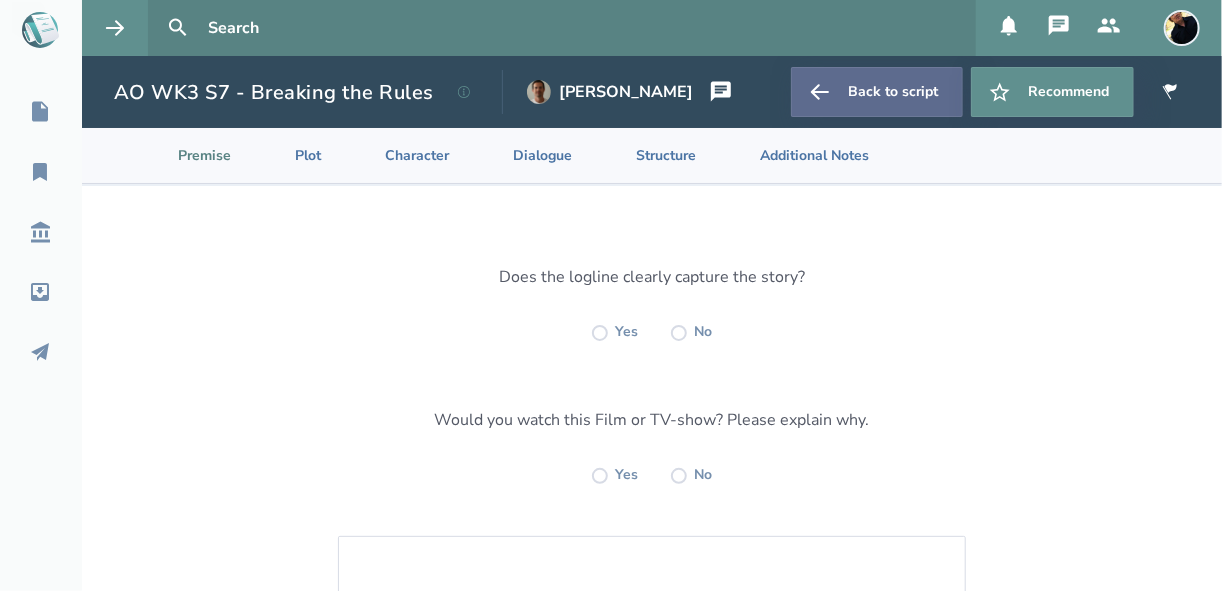 click on "Back to script" at bounding box center [877, 92] 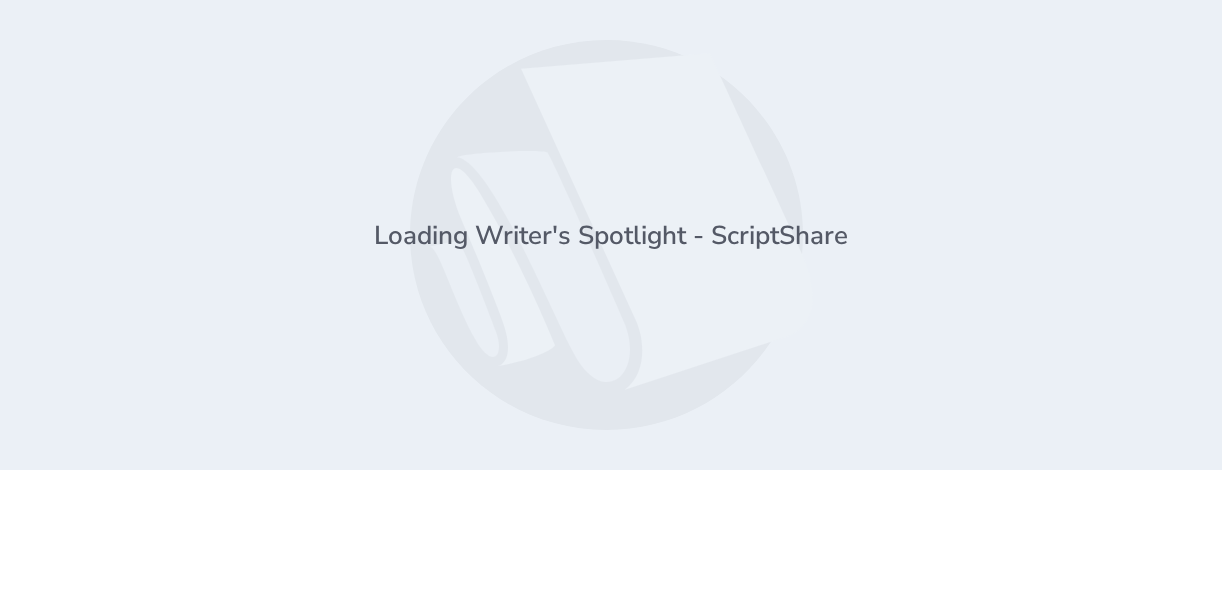 scroll, scrollTop: 0, scrollLeft: 0, axis: both 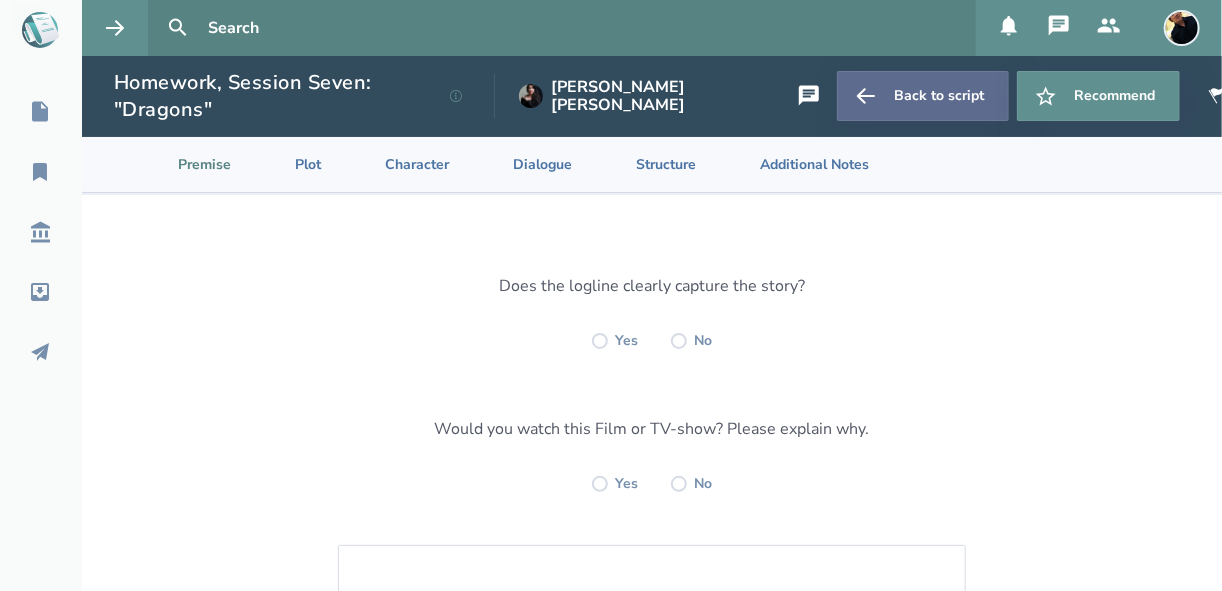 click on "Back to script" at bounding box center [923, 96] 